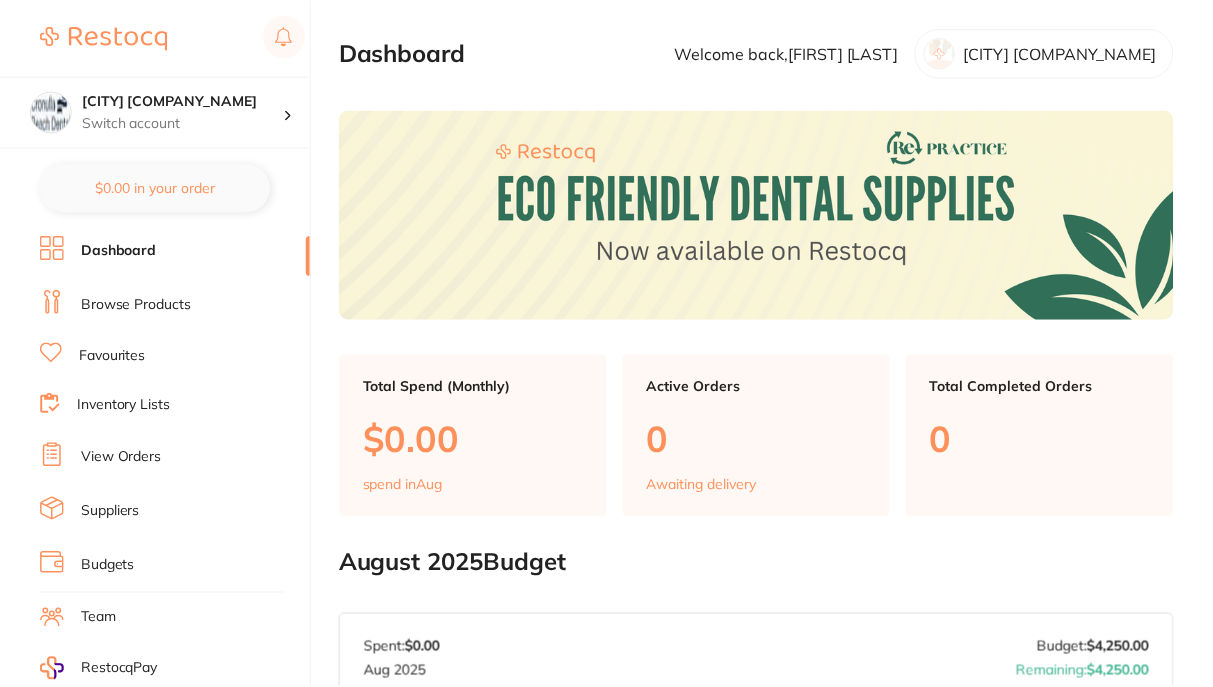 scroll, scrollTop: 0, scrollLeft: 0, axis: both 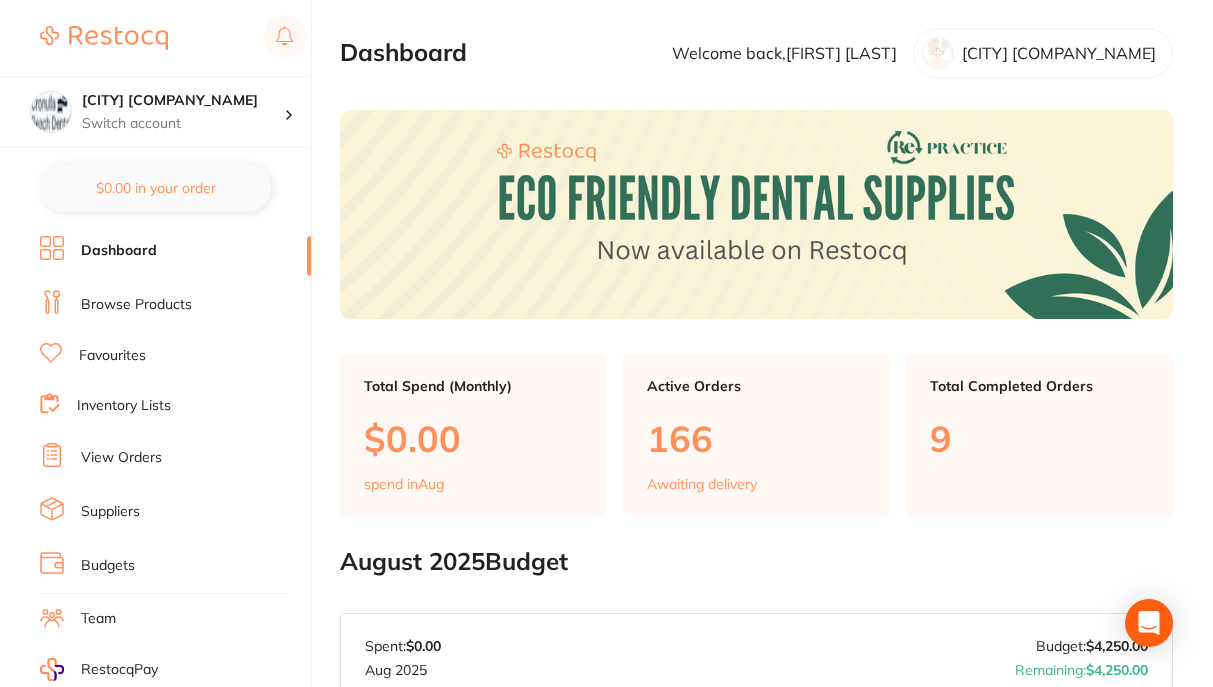 click on "Browse Products" at bounding box center [136, 305] 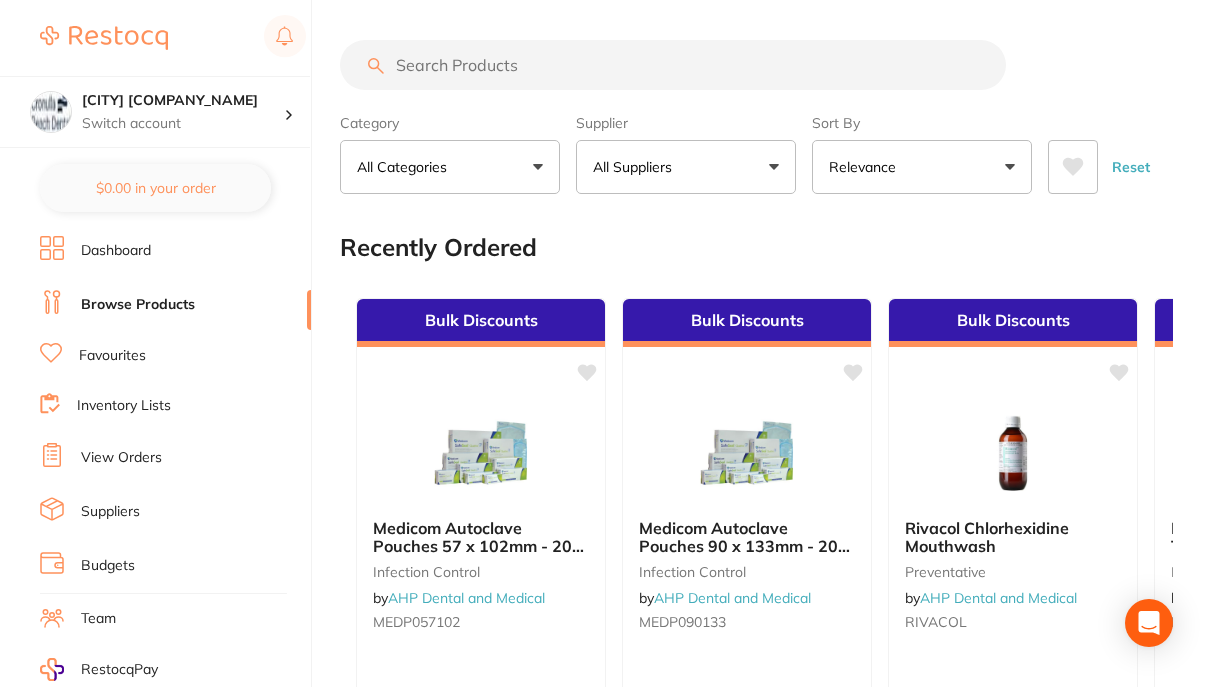 click at bounding box center [673, 65] 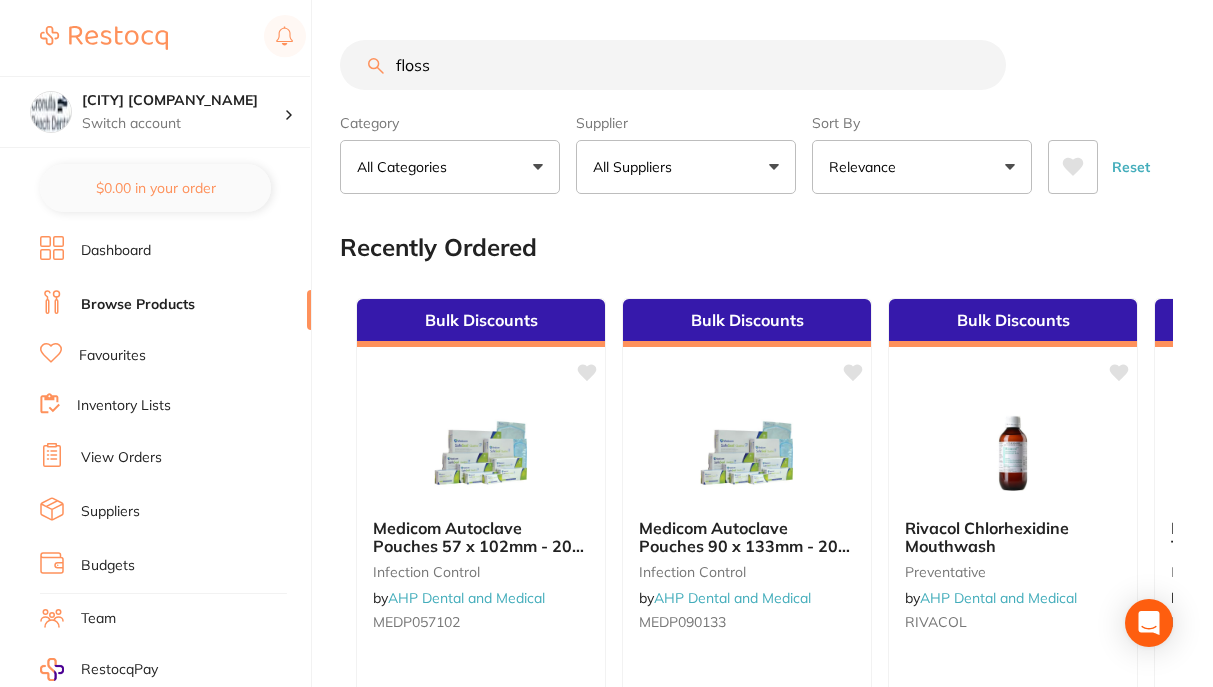 type on "floss" 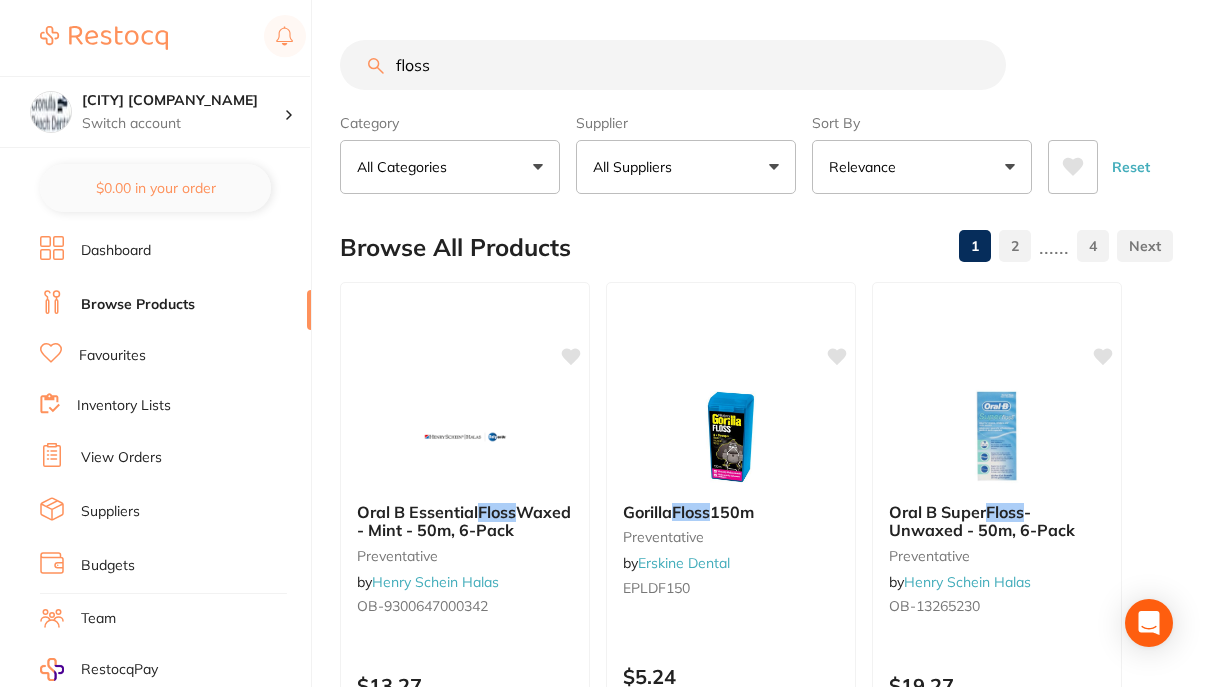 click on "Relevance" at bounding box center [922, 167] 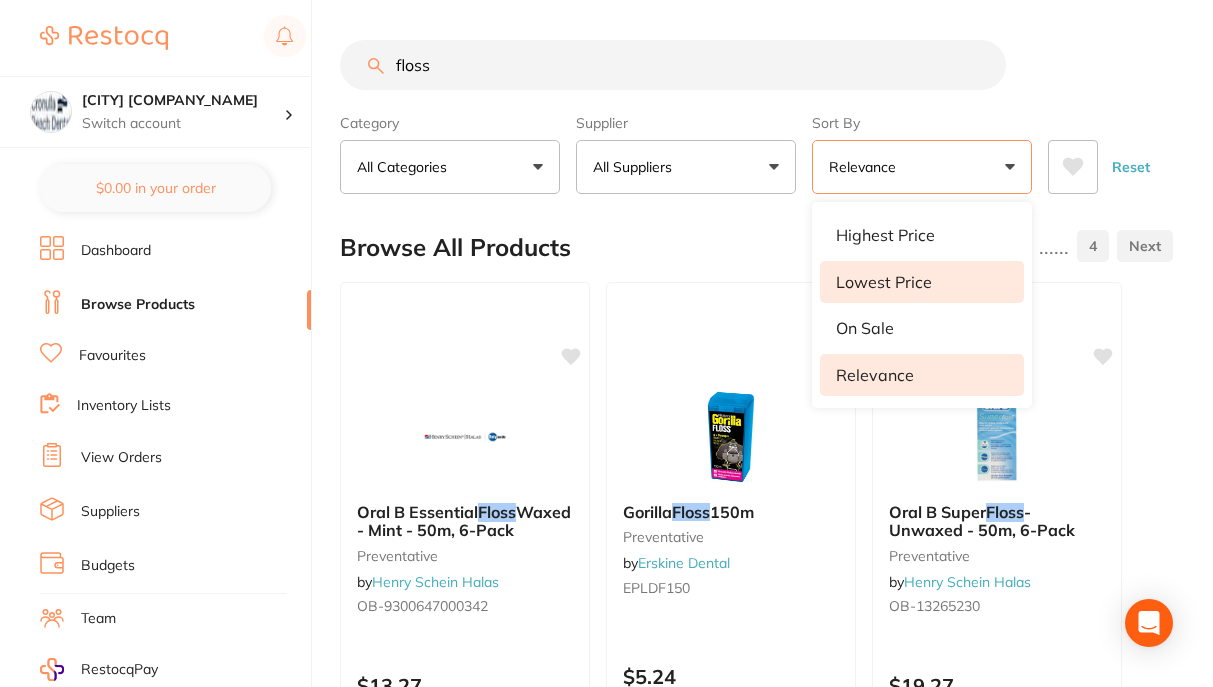 click on "Lowest Price" at bounding box center [884, 282] 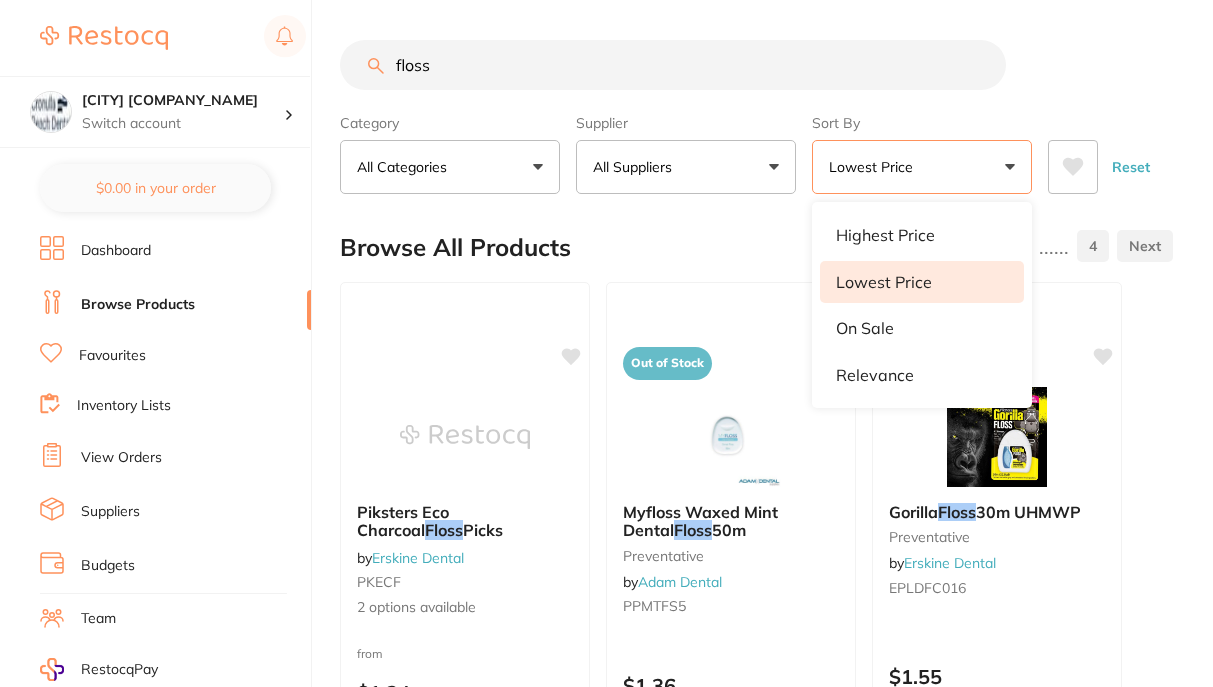 click on "Browse All Products 1 2 ...... 4" at bounding box center (756, 247) 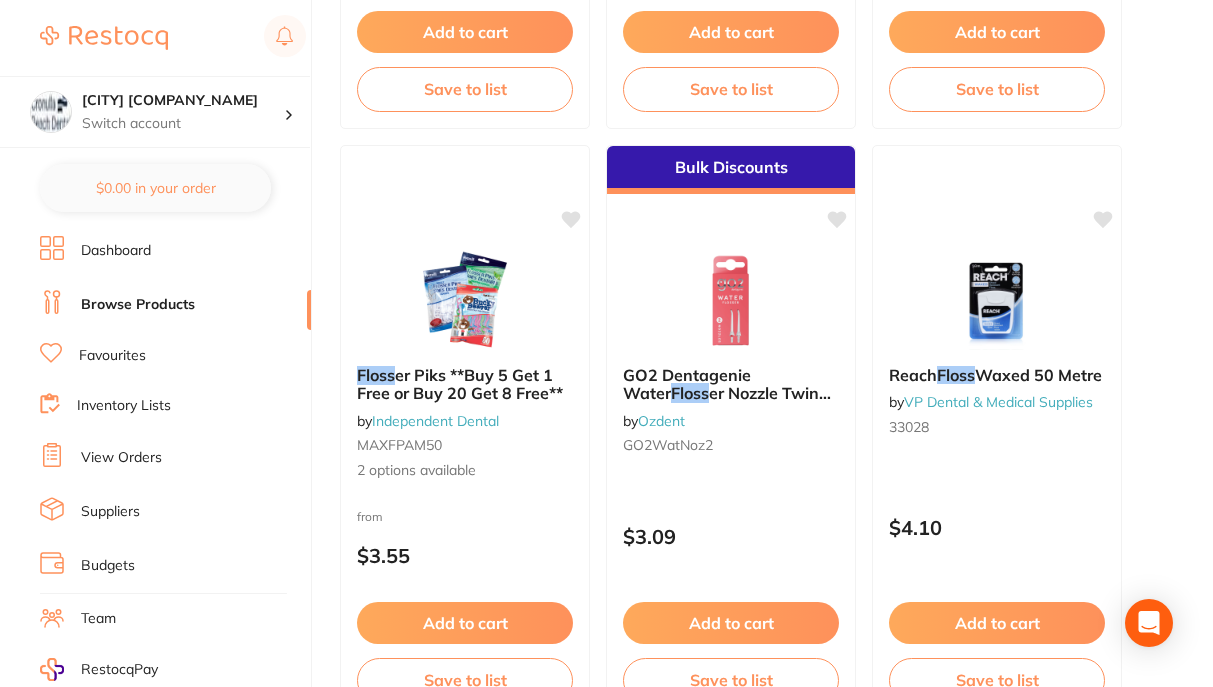 scroll, scrollTop: 4900, scrollLeft: 0, axis: vertical 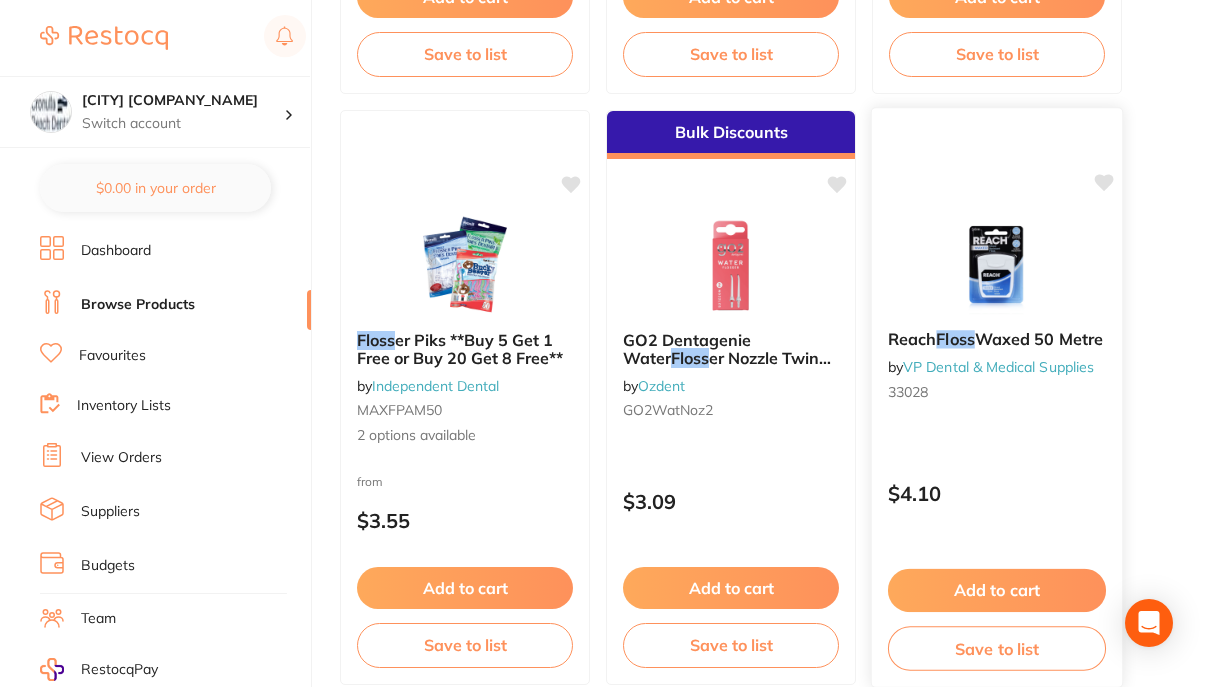 click on "Add to cart" at bounding box center [997, 590] 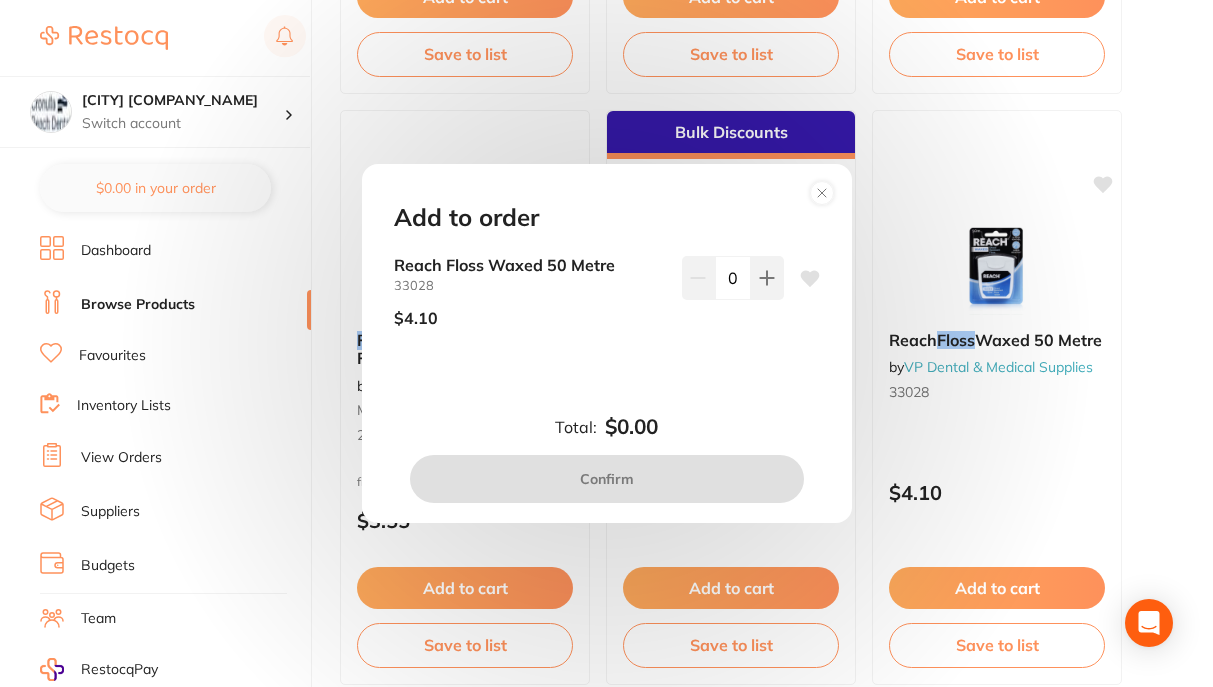 click 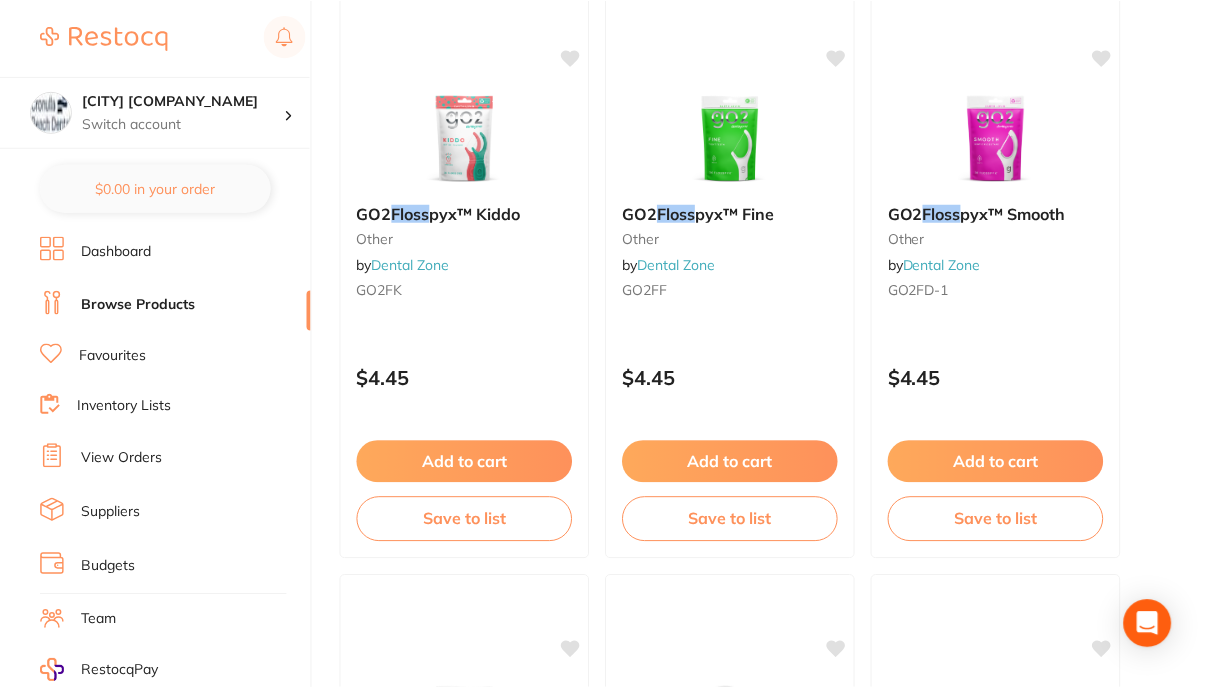 scroll, scrollTop: 6870, scrollLeft: 0, axis: vertical 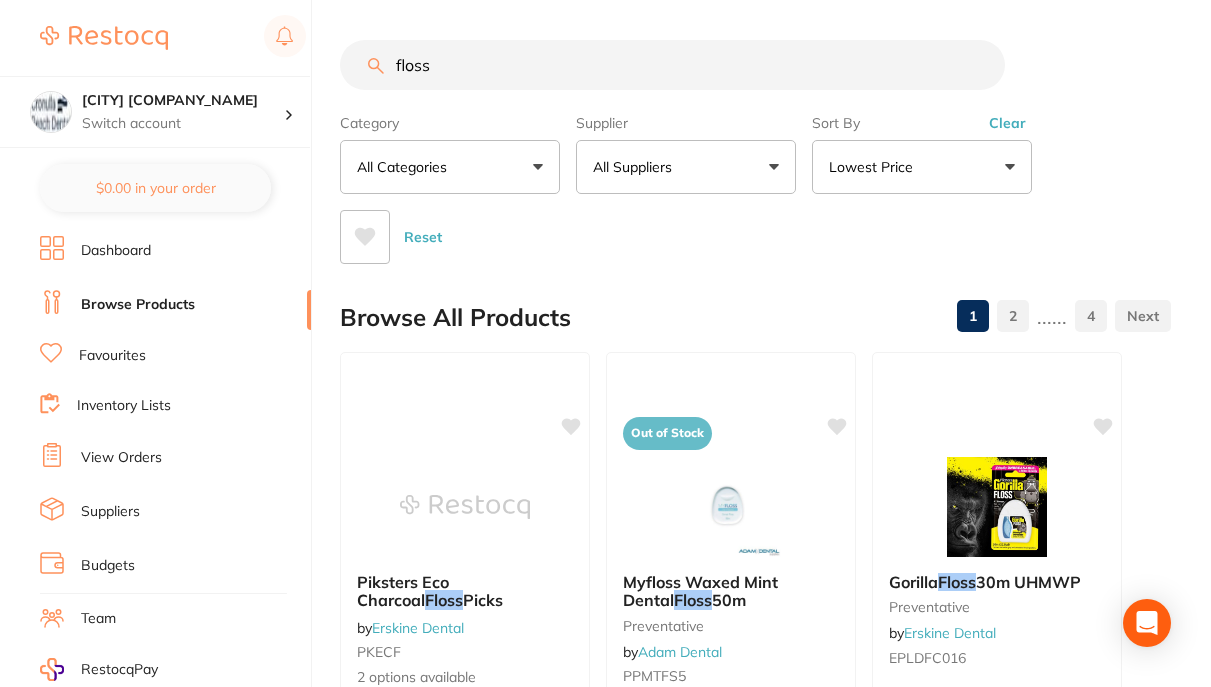 click on "All Suppliers" at bounding box center (636, 167) 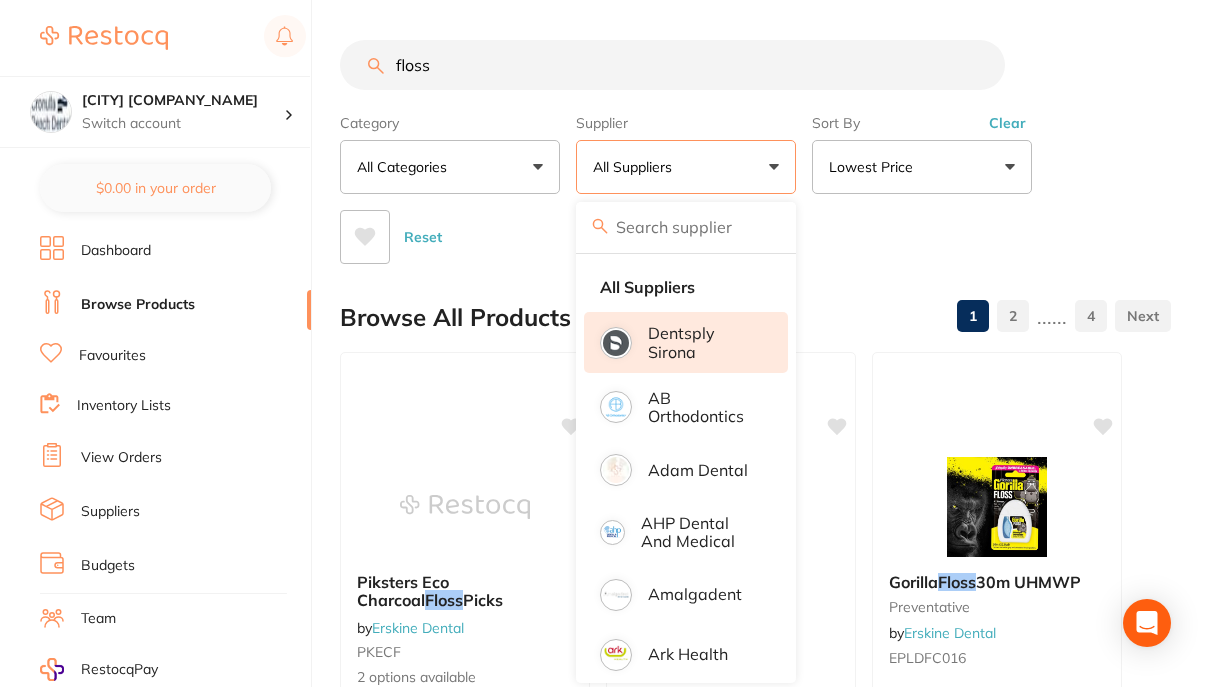 click on "Dentsply Sirona" at bounding box center (704, 342) 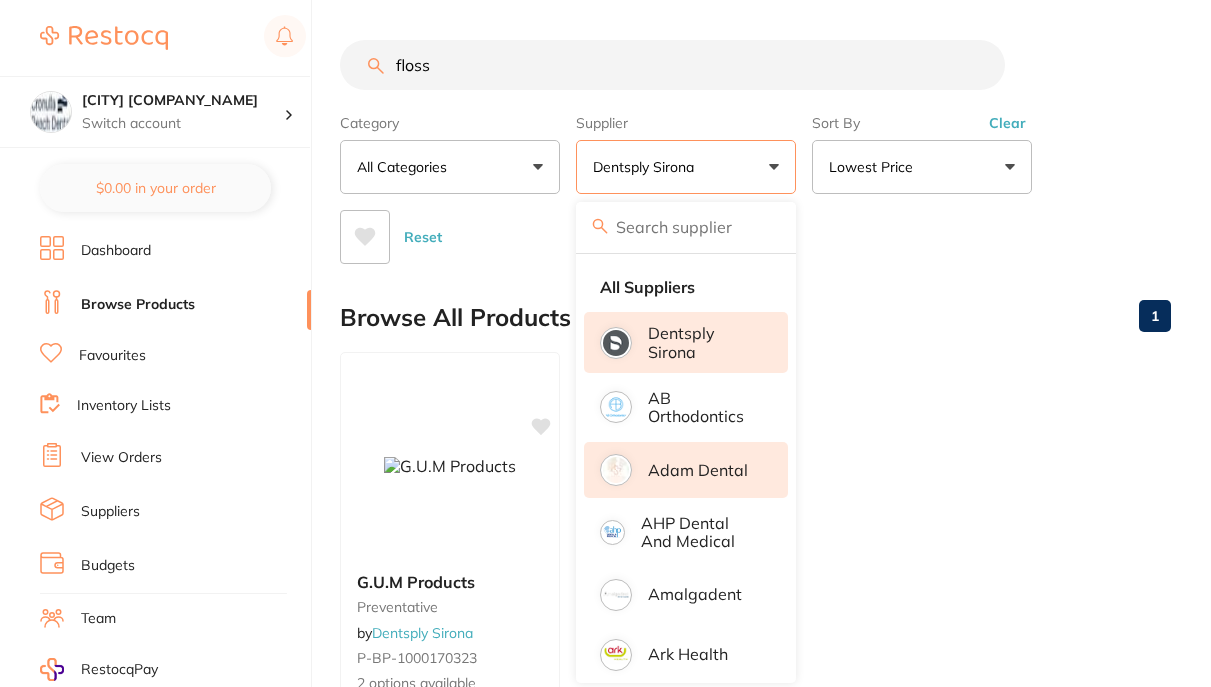 click on "Adam Dental" at bounding box center (698, 470) 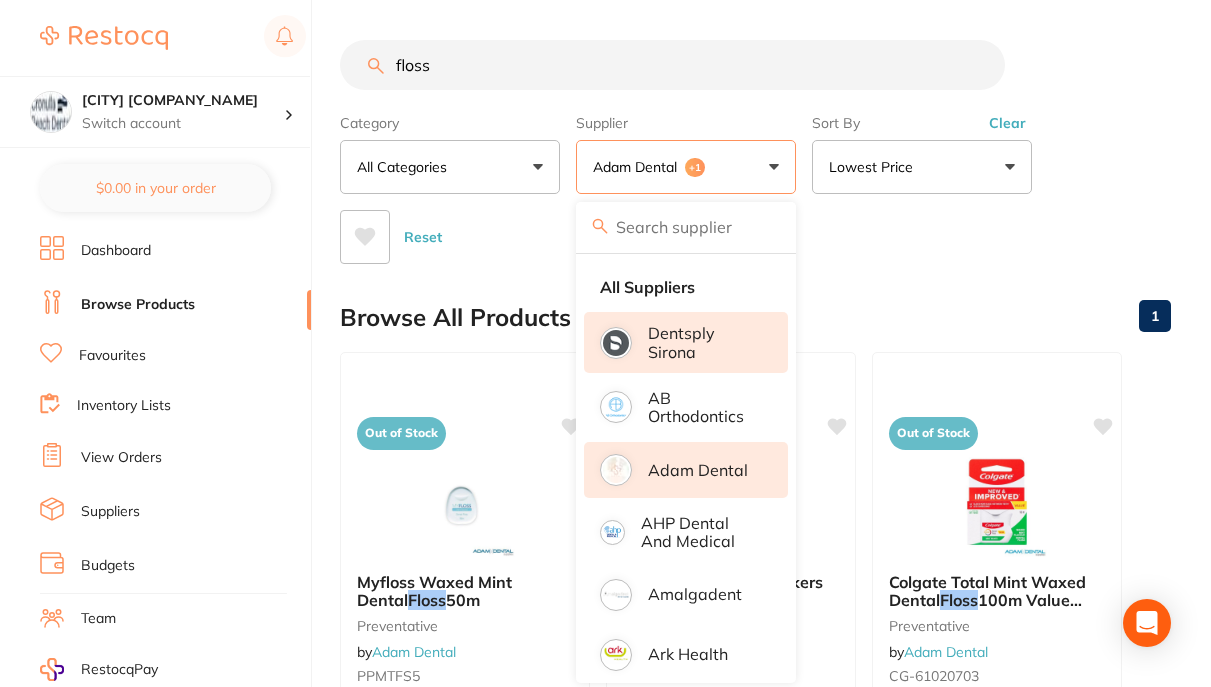 click on "Dentsply Sirona" at bounding box center (704, 342) 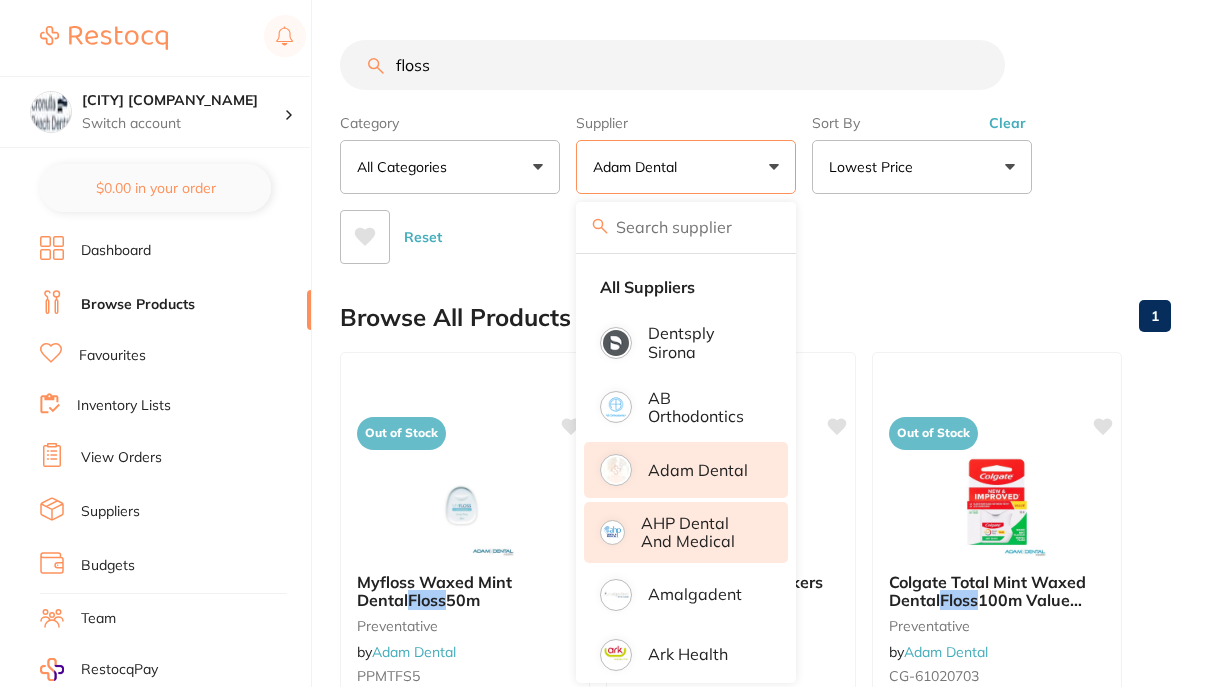 click on "AHP Dental and Medical" at bounding box center (700, 532) 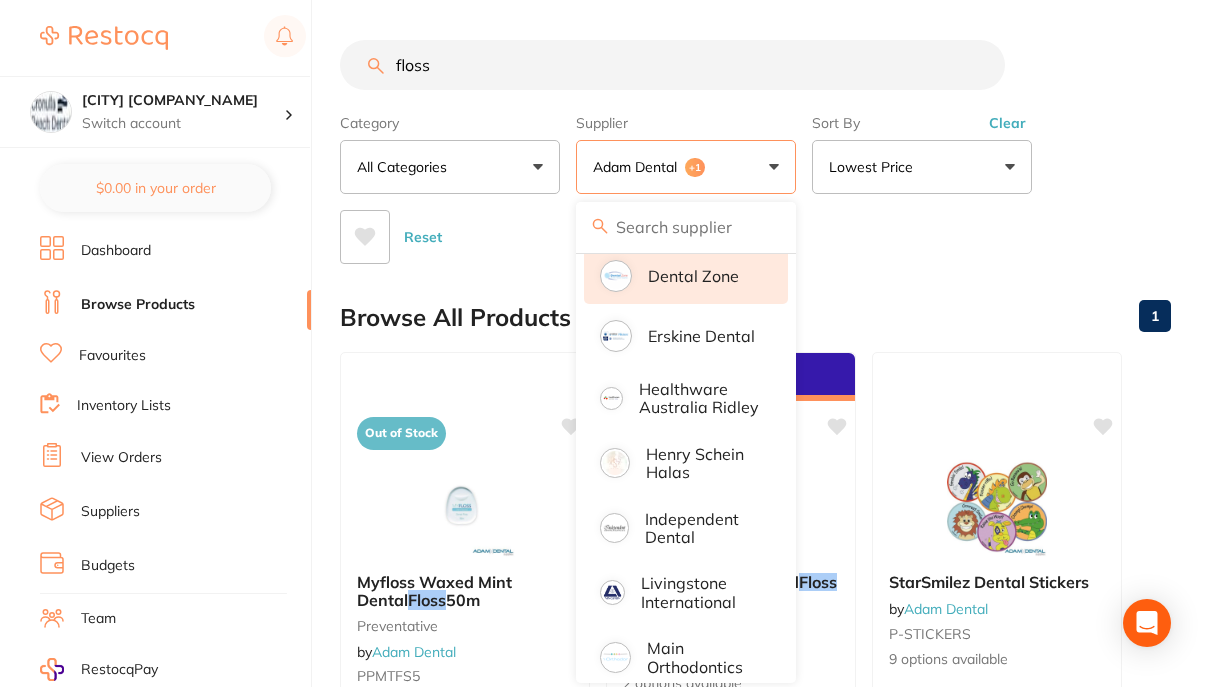 scroll, scrollTop: 600, scrollLeft: 0, axis: vertical 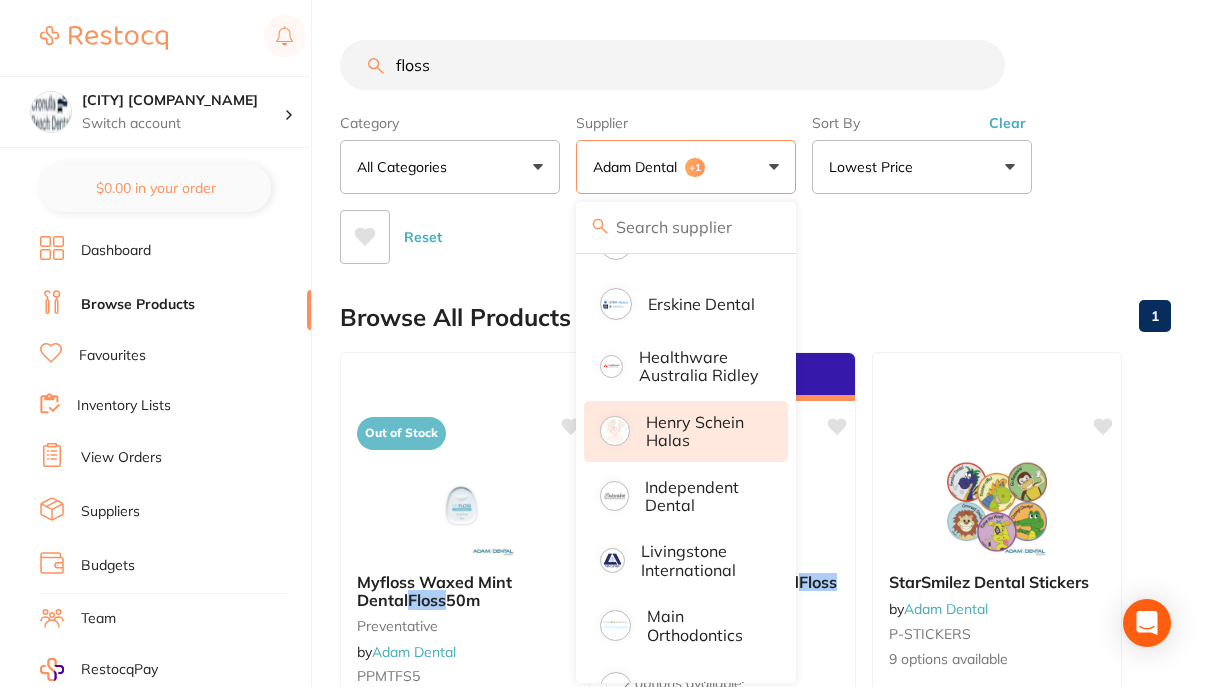 click on "Henry Schein Halas" at bounding box center (703, 431) 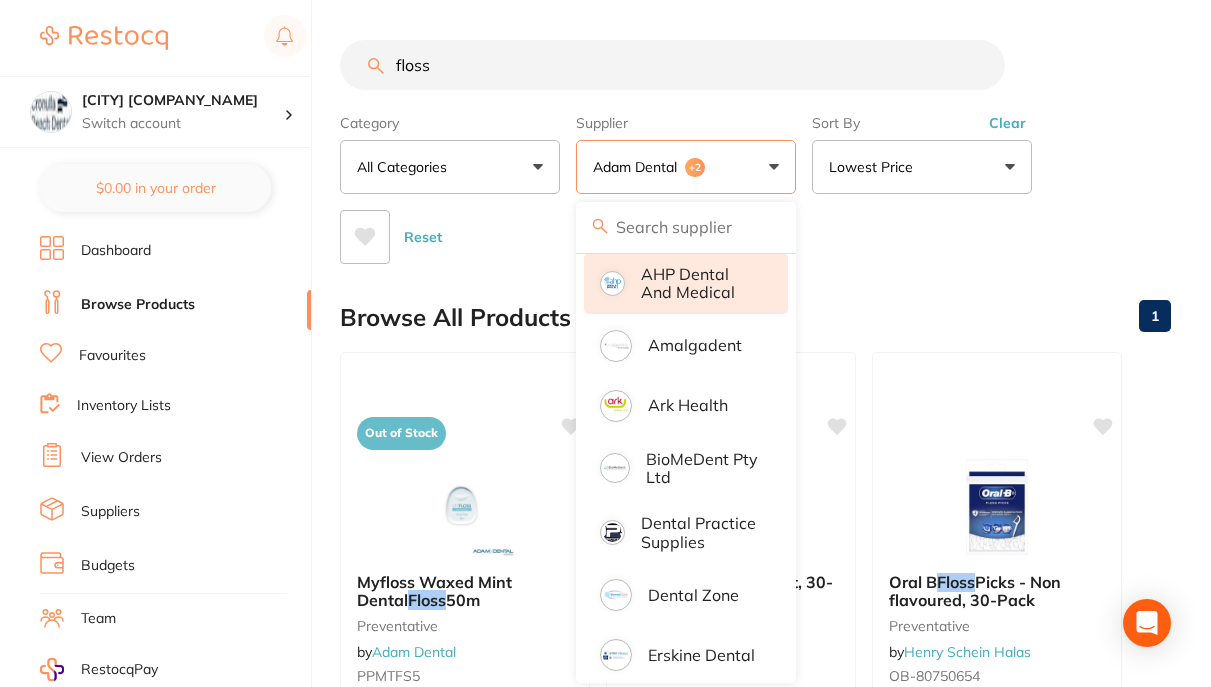 scroll, scrollTop: 400, scrollLeft: 0, axis: vertical 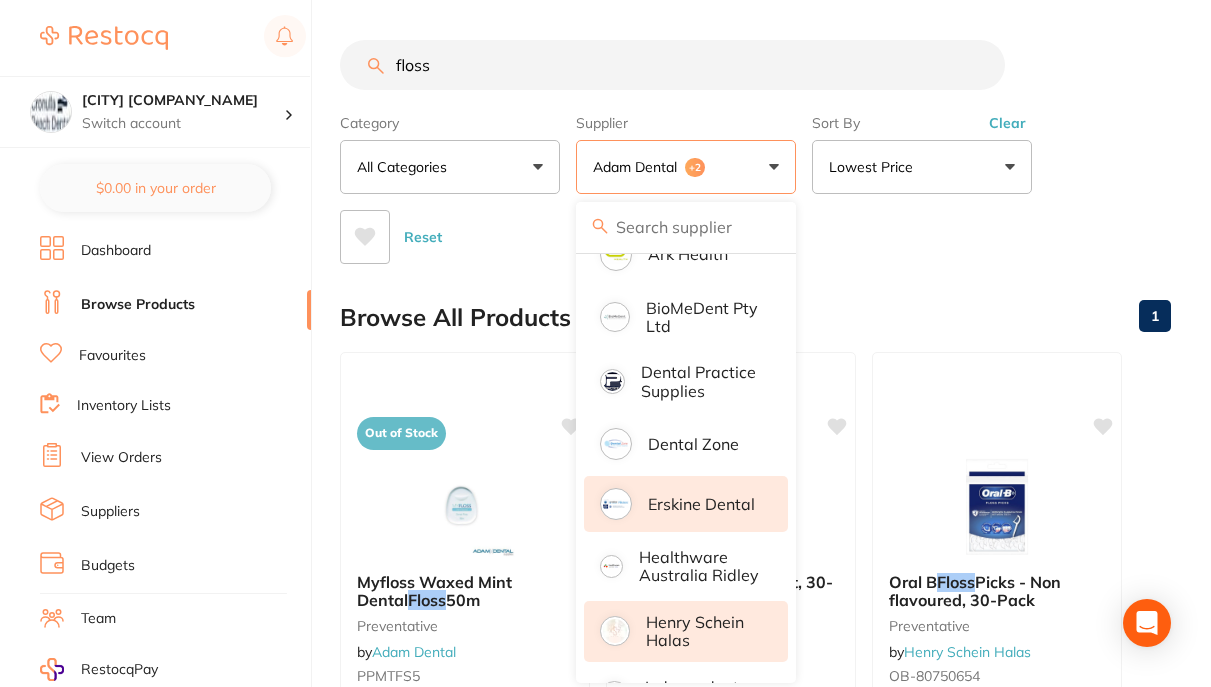 click on "Erskine Dental" at bounding box center [701, 504] 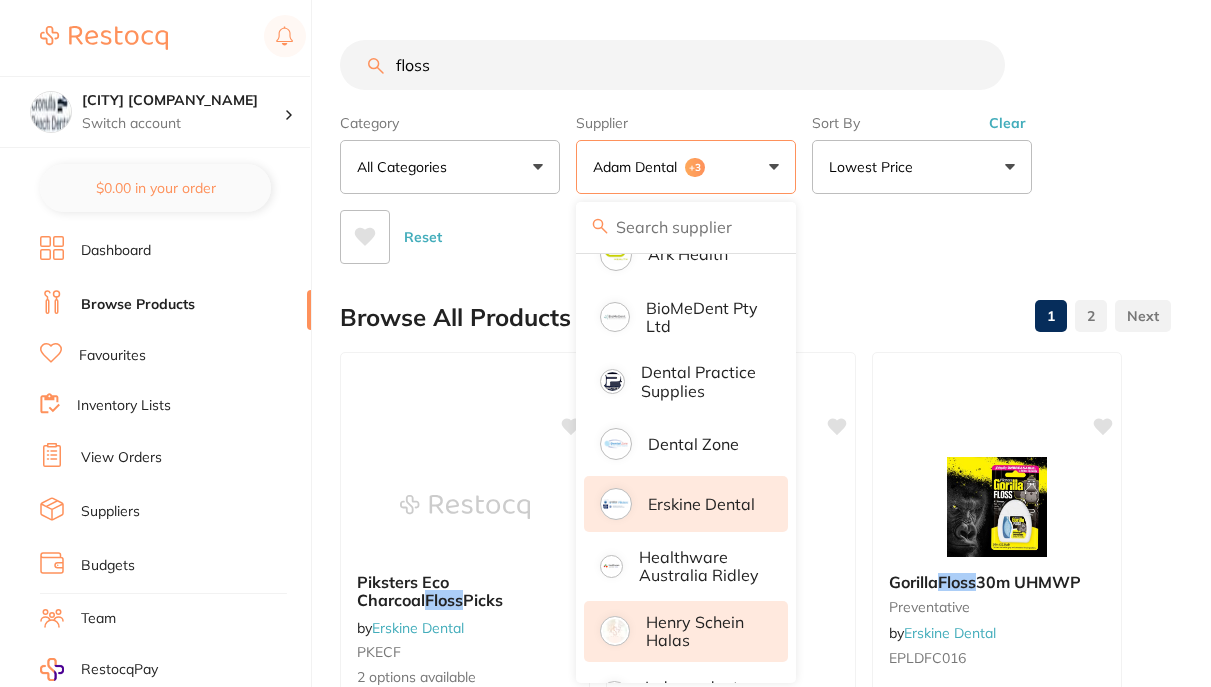 click on "Reset" at bounding box center (747, 229) 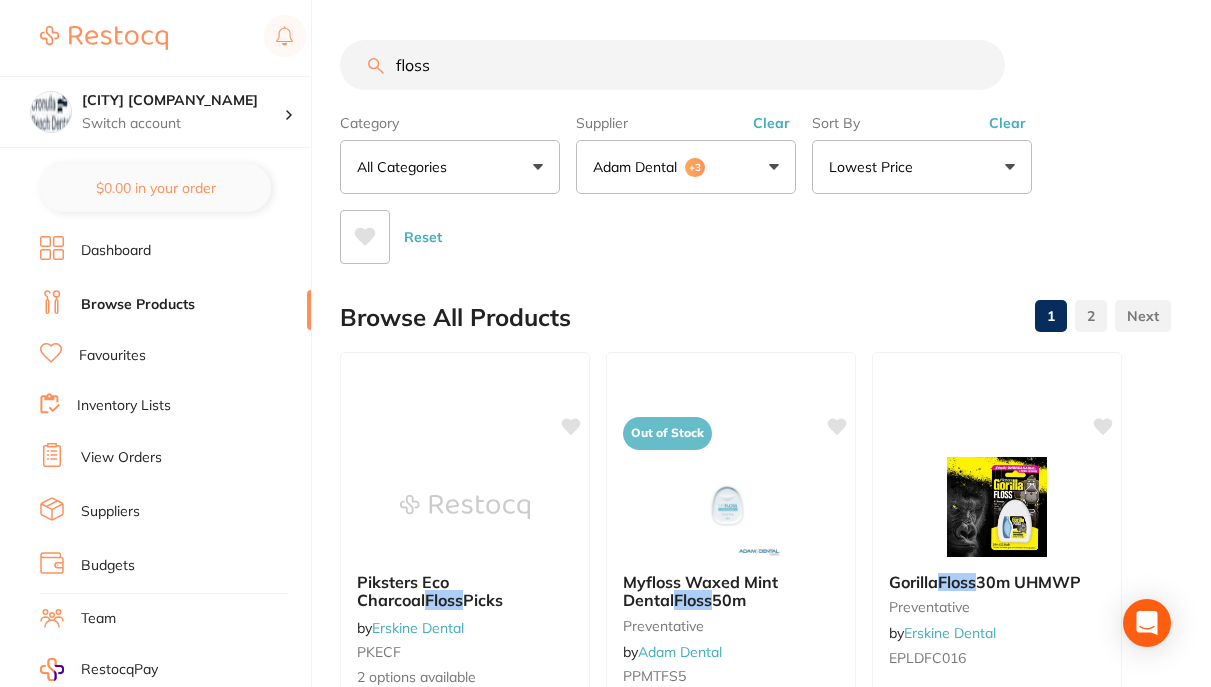 click on "Adam Dental +3" at bounding box center (686, 167) 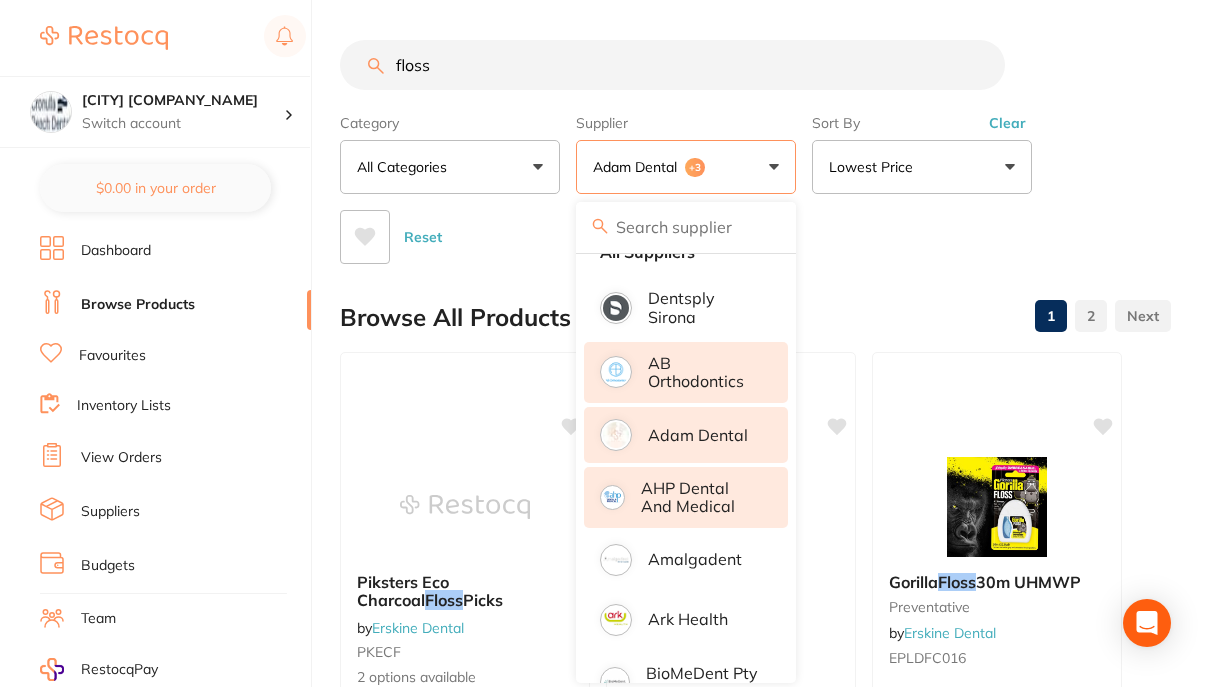 scroll, scrollTop: 0, scrollLeft: 0, axis: both 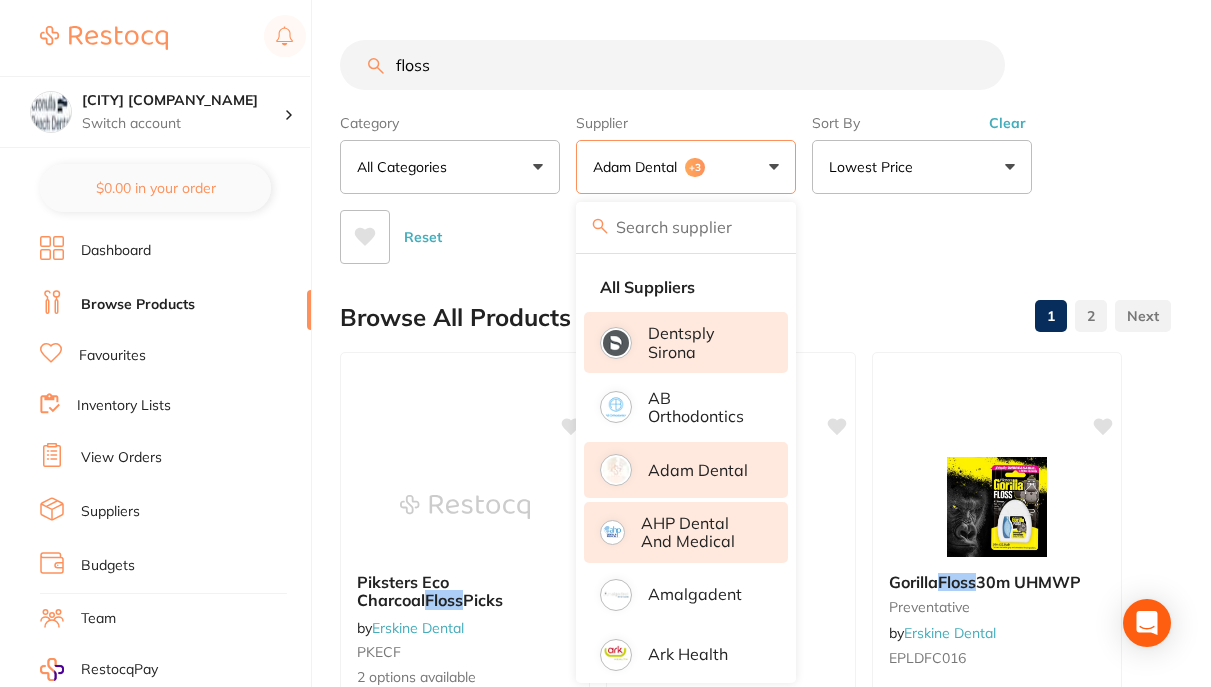 click on "Dentsply Sirona" at bounding box center (704, 342) 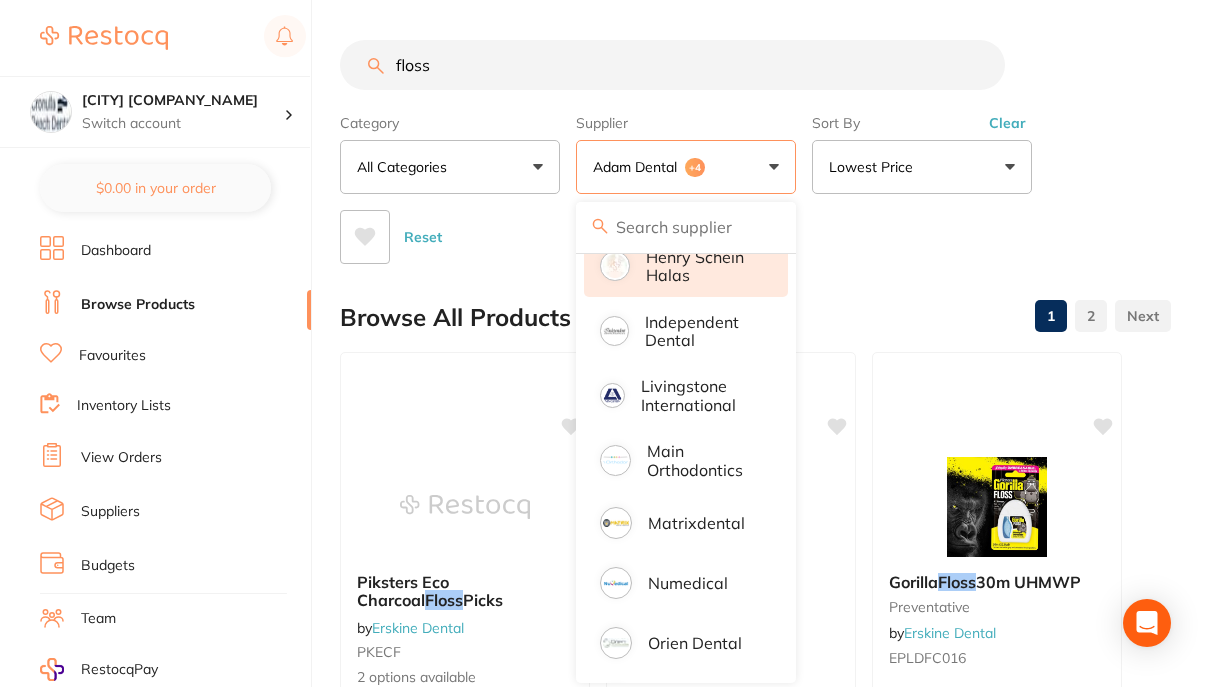 scroll, scrollTop: 800, scrollLeft: 0, axis: vertical 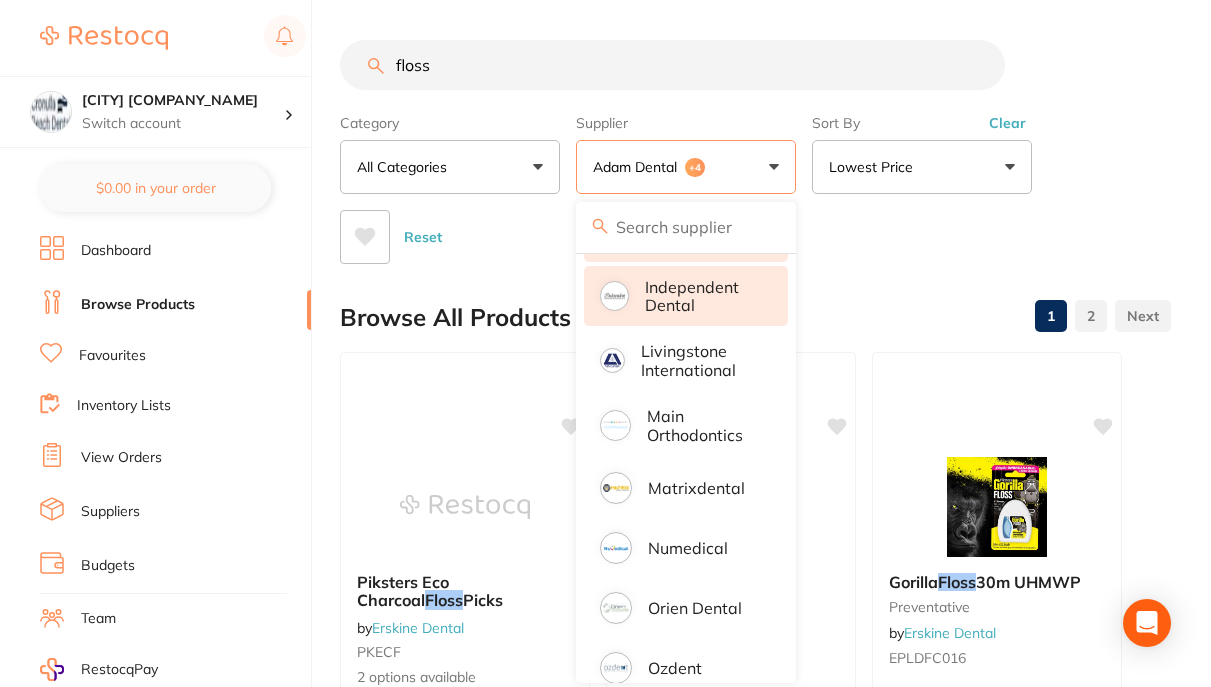 click on "Independent Dental" at bounding box center [686, 296] 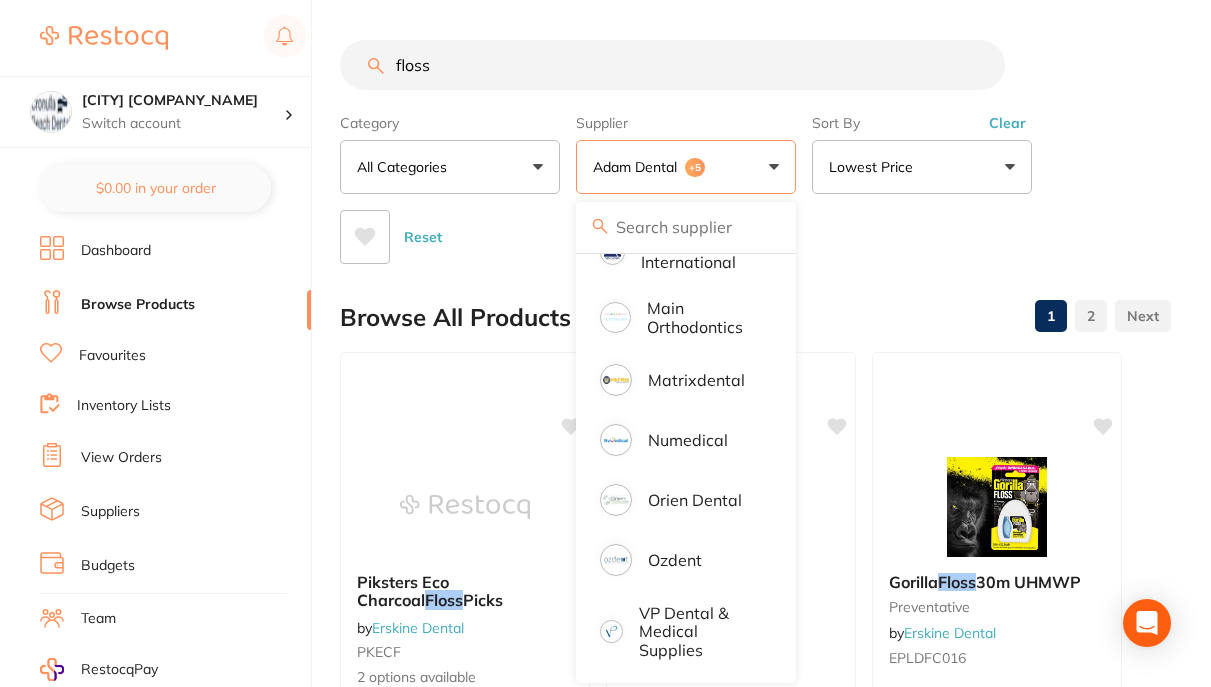scroll, scrollTop: 913, scrollLeft: 0, axis: vertical 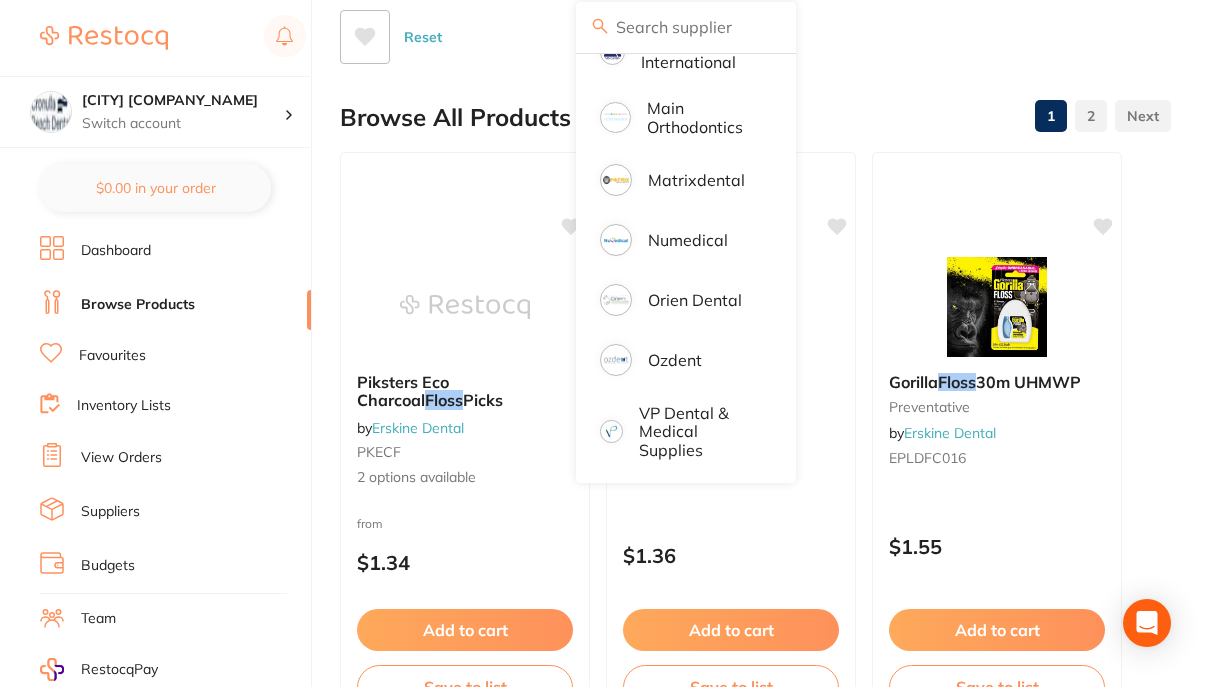 click on "Browse All Products 1 2" at bounding box center (755, 117) 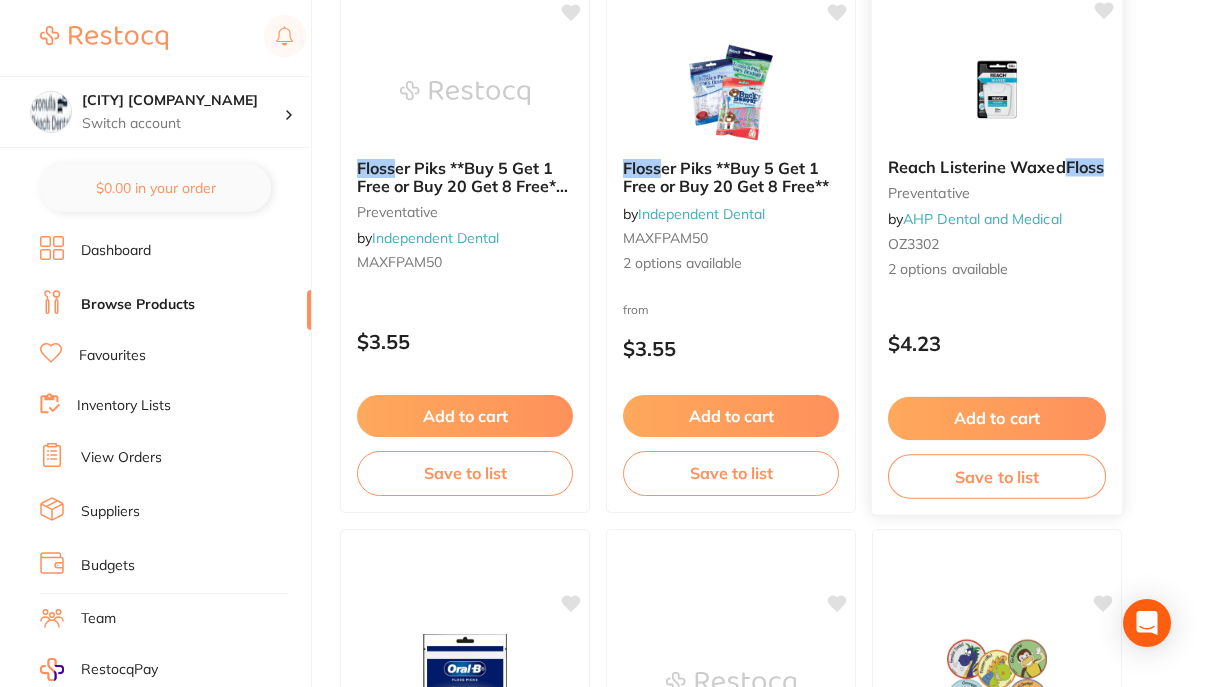scroll, scrollTop: 2000, scrollLeft: 0, axis: vertical 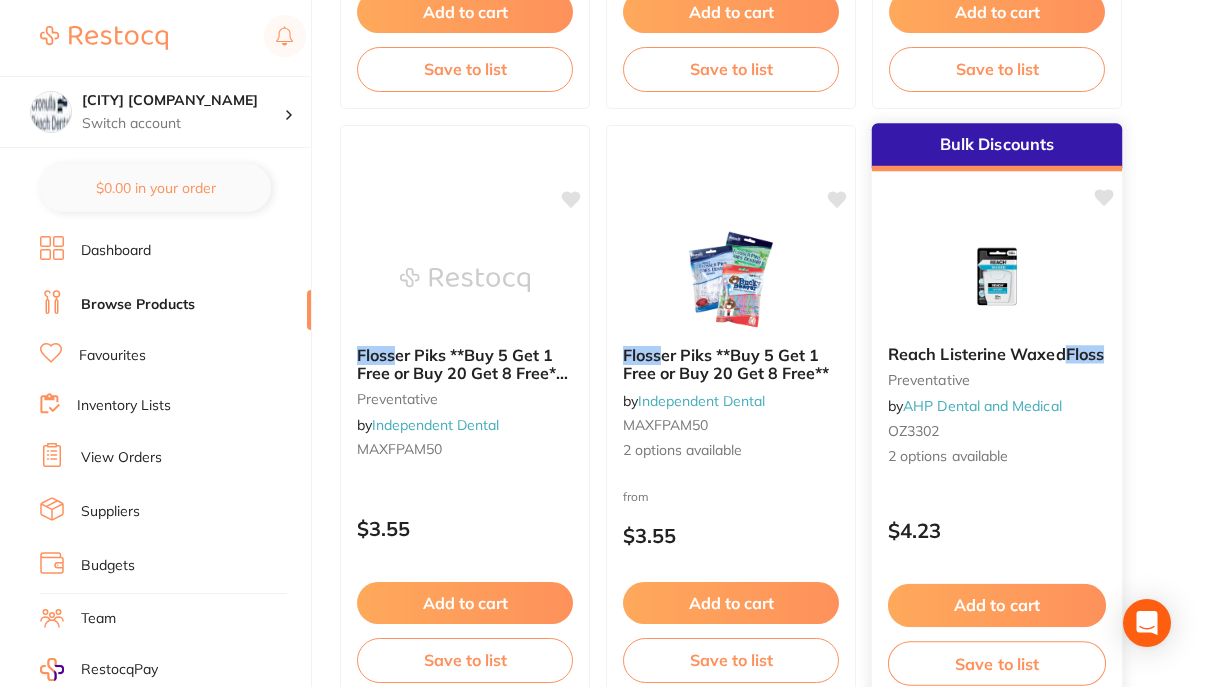 click on "Add to cart" at bounding box center (997, 605) 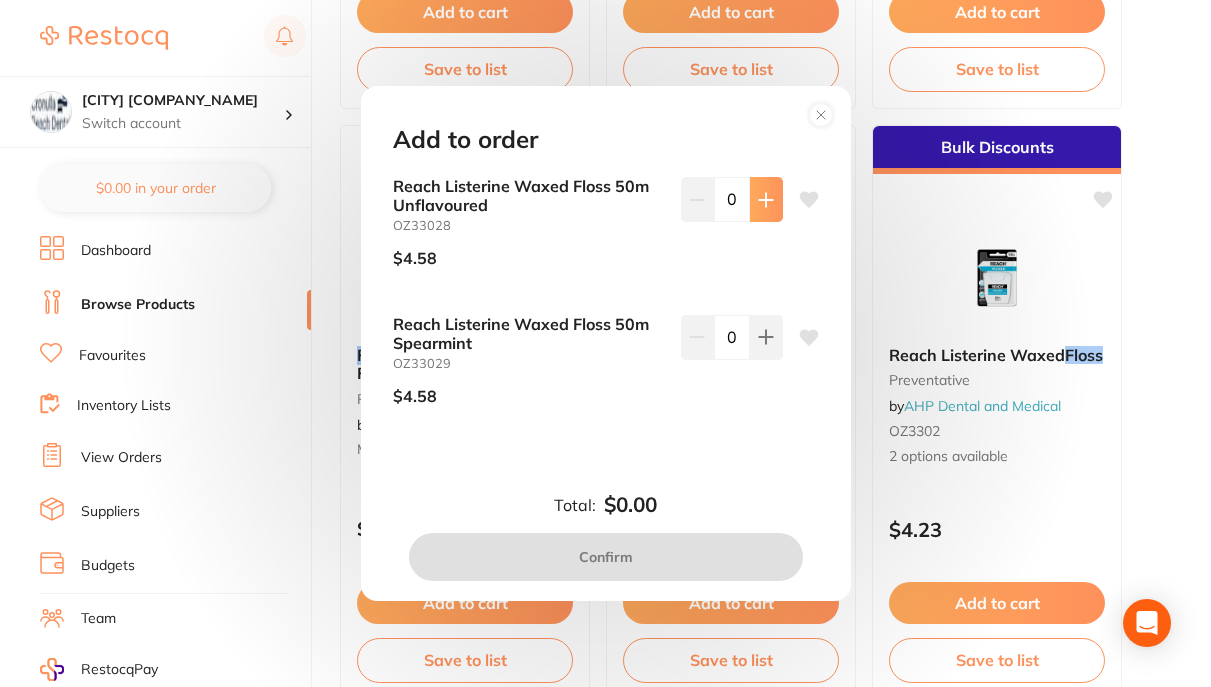 click at bounding box center [766, 199] 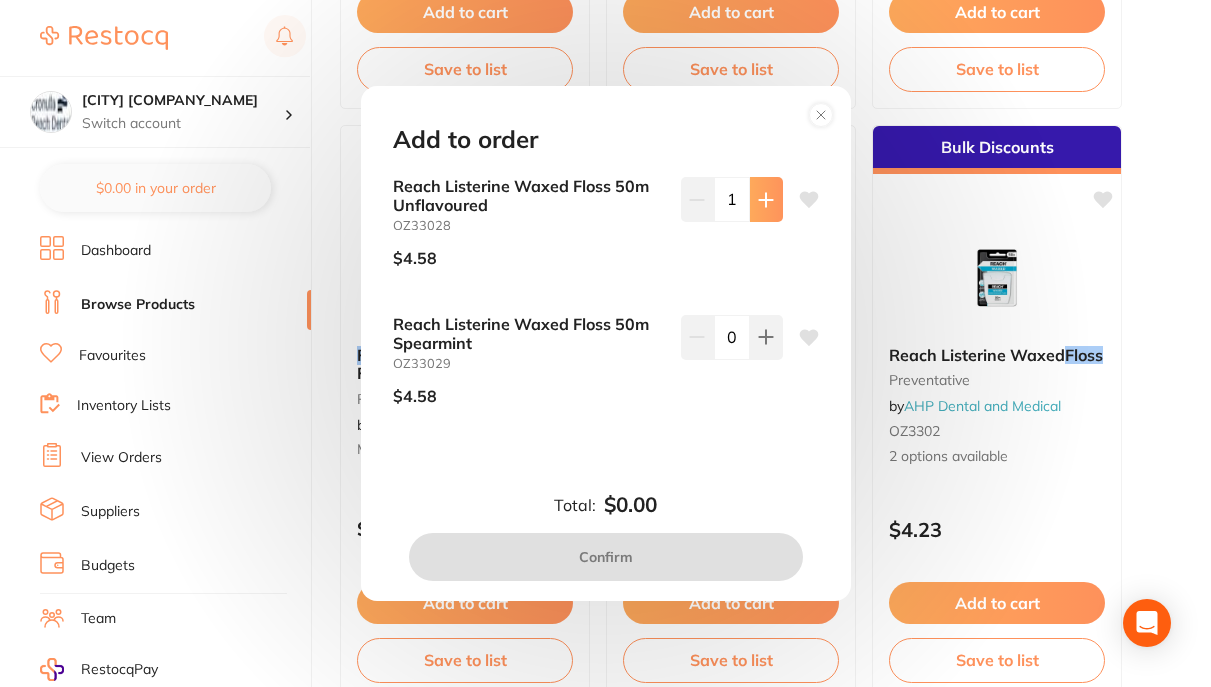 click at bounding box center (766, 199) 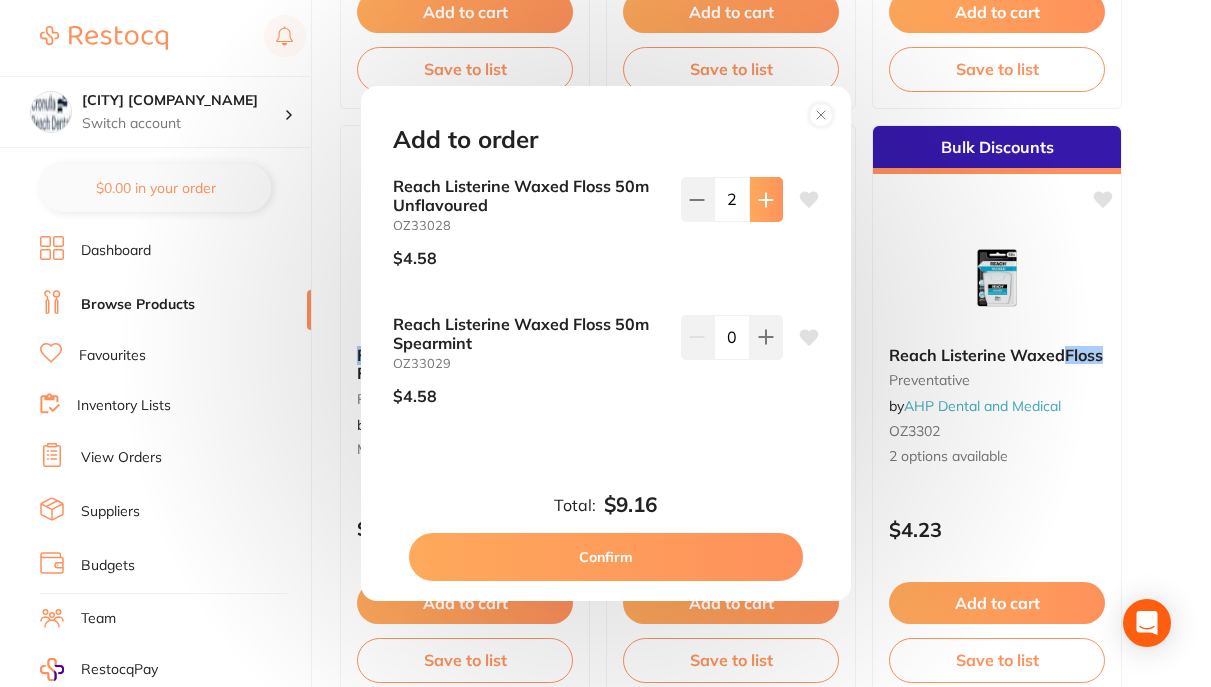 click at bounding box center (766, 199) 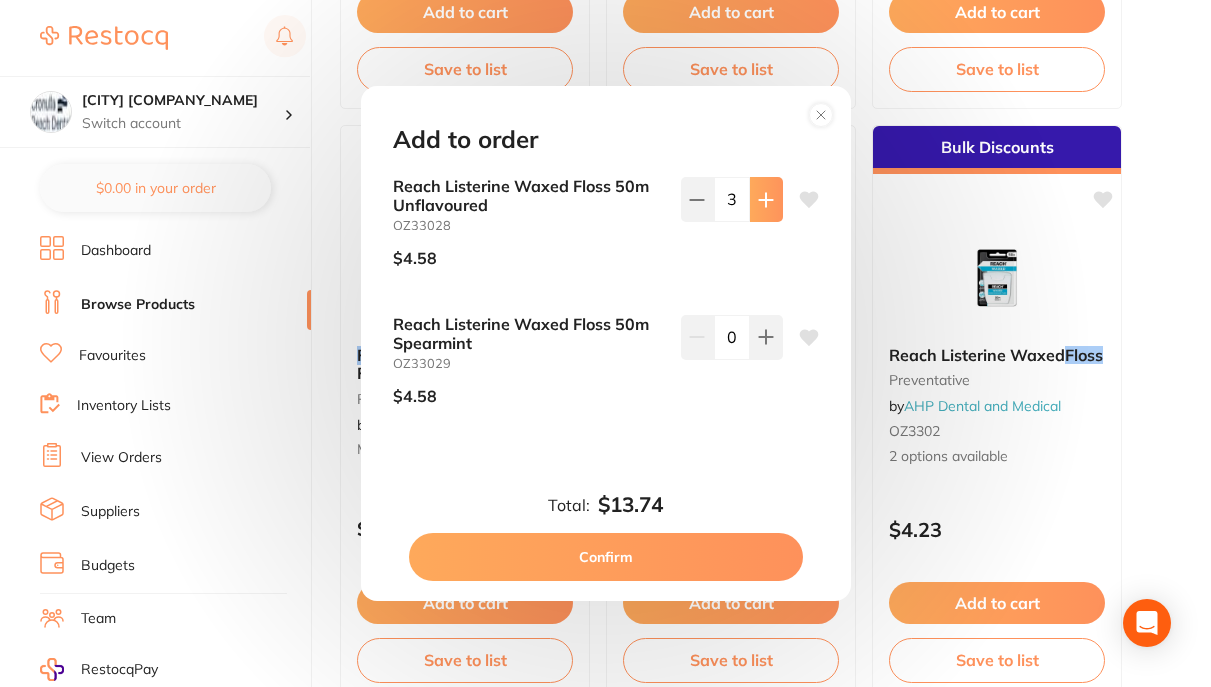 click at bounding box center [766, 199] 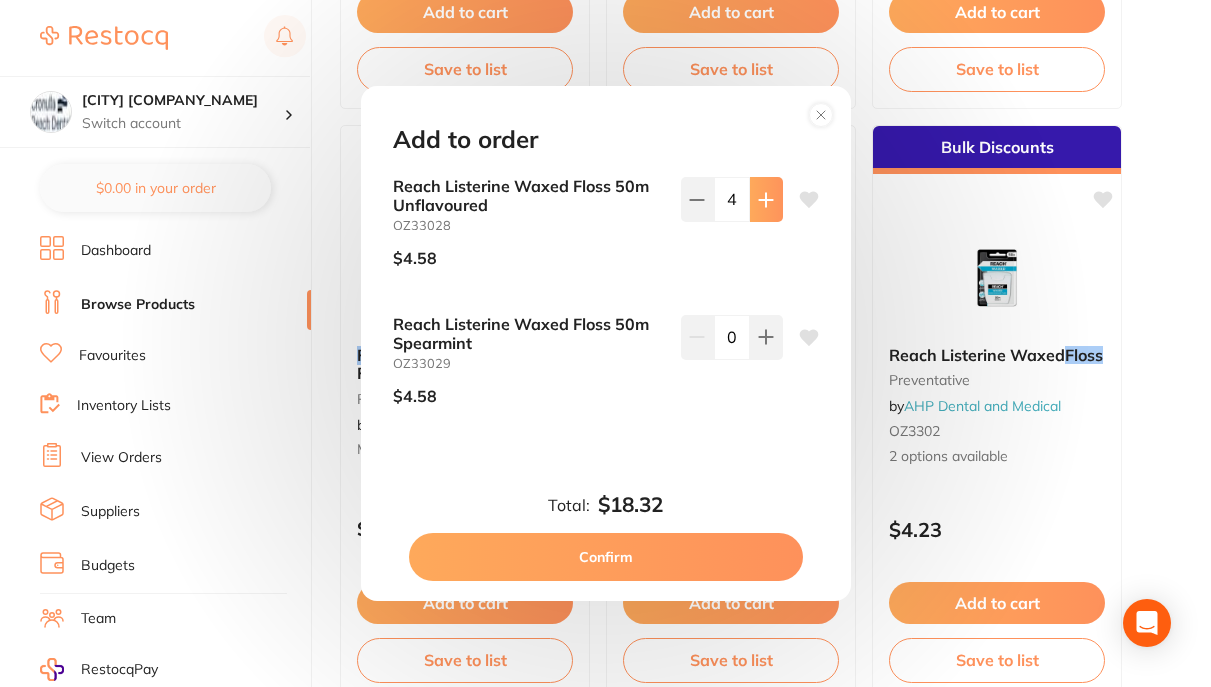 click at bounding box center [766, 199] 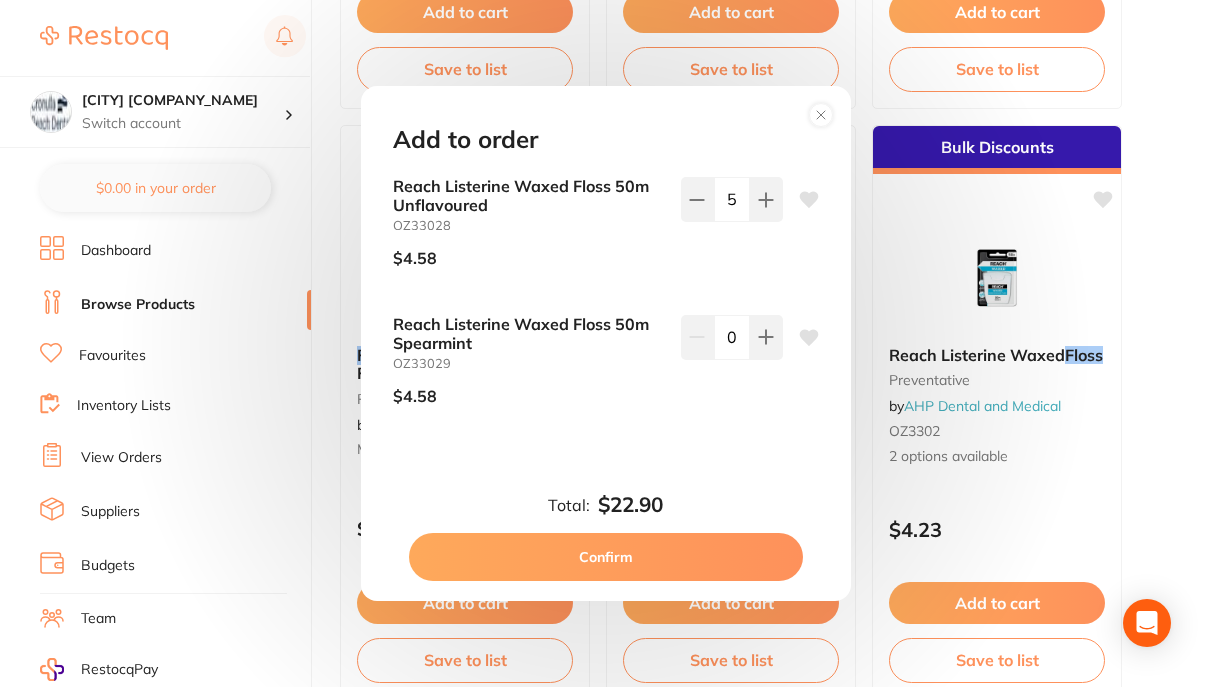 click on "Confirm" at bounding box center [606, 557] 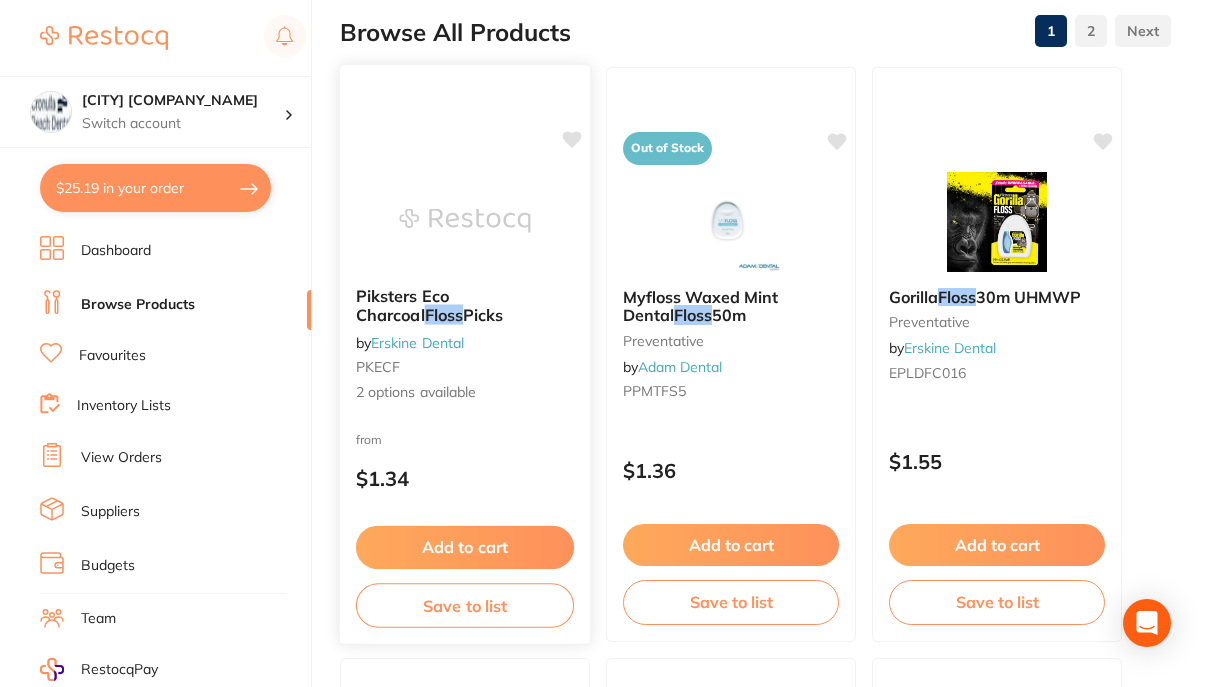 scroll, scrollTop: 0, scrollLeft: 0, axis: both 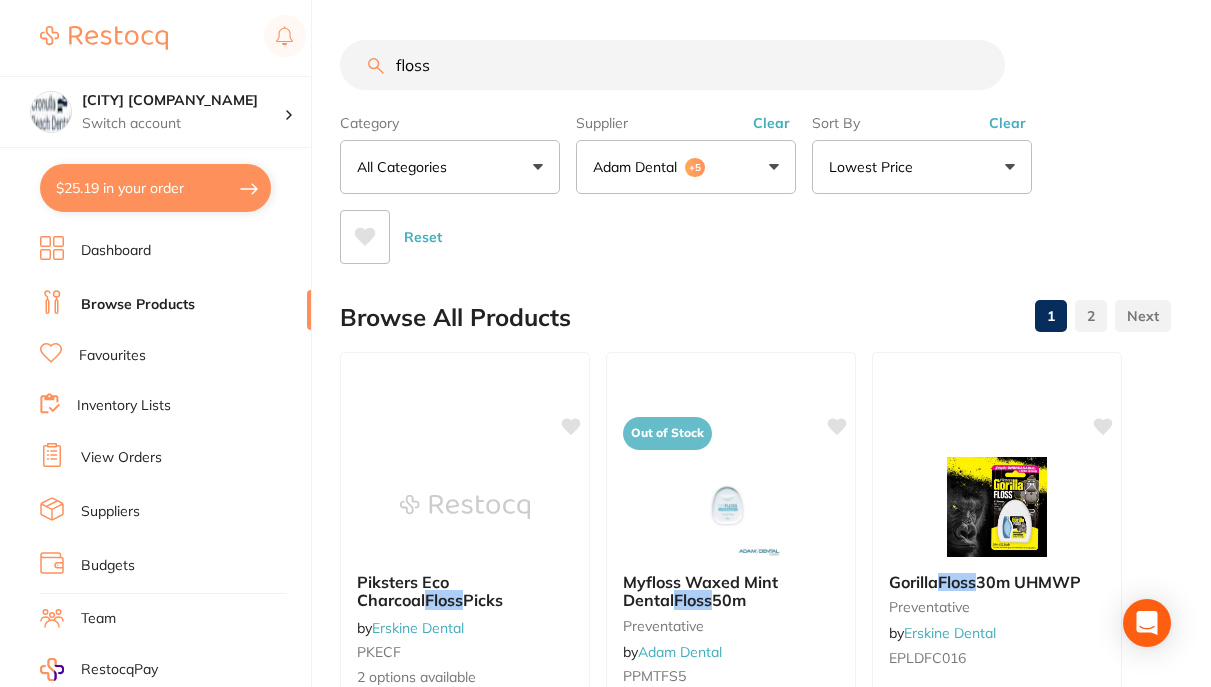drag, startPoint x: 458, startPoint y: 58, endPoint x: 365, endPoint y: 71, distance: 93.904205 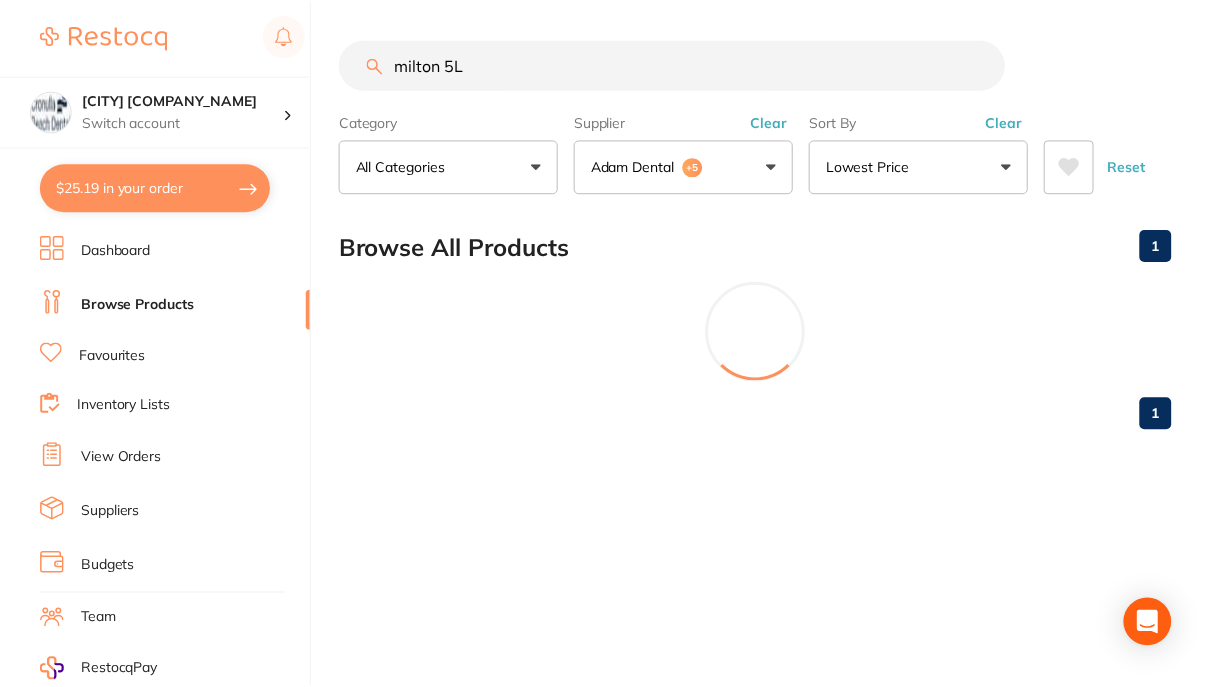 scroll, scrollTop: 146, scrollLeft: 0, axis: vertical 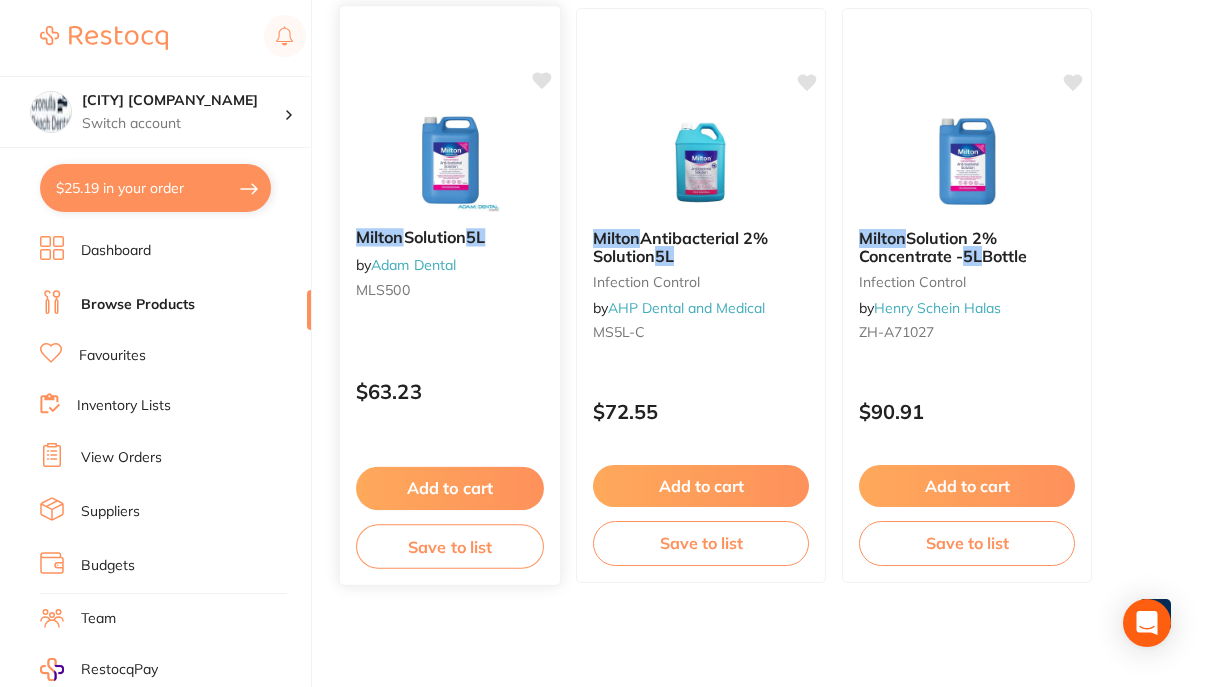 type on "milton 5L" 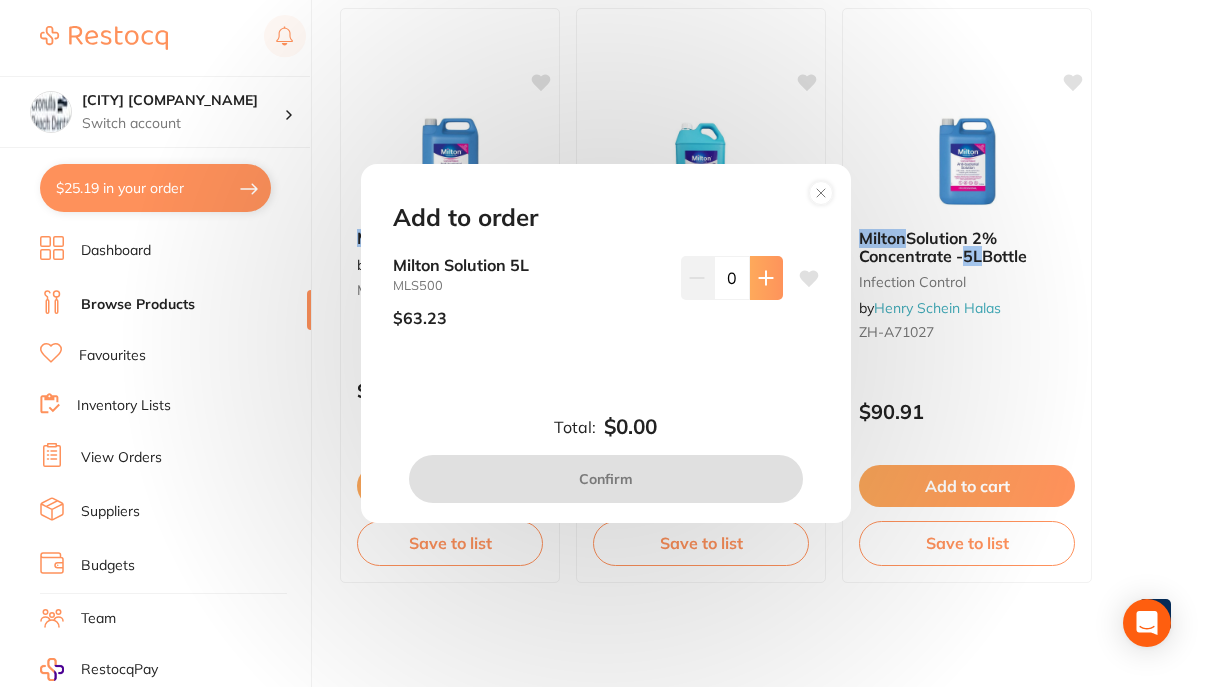 click 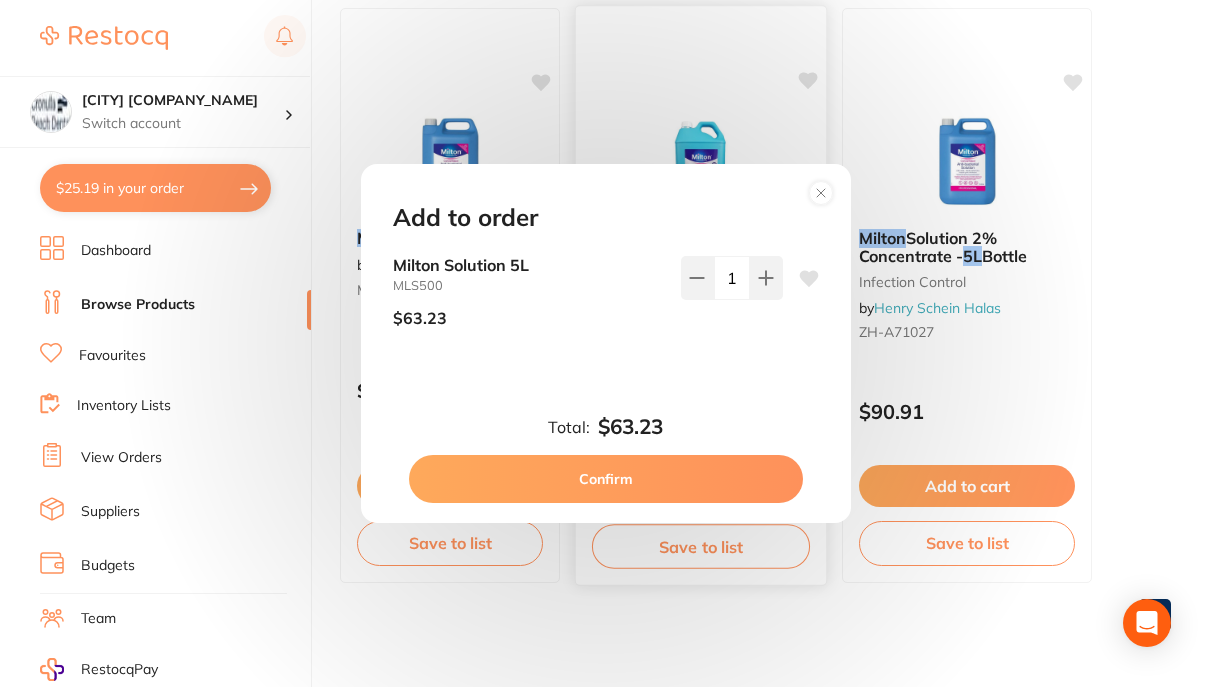 click on "Confirm" at bounding box center [606, 479] 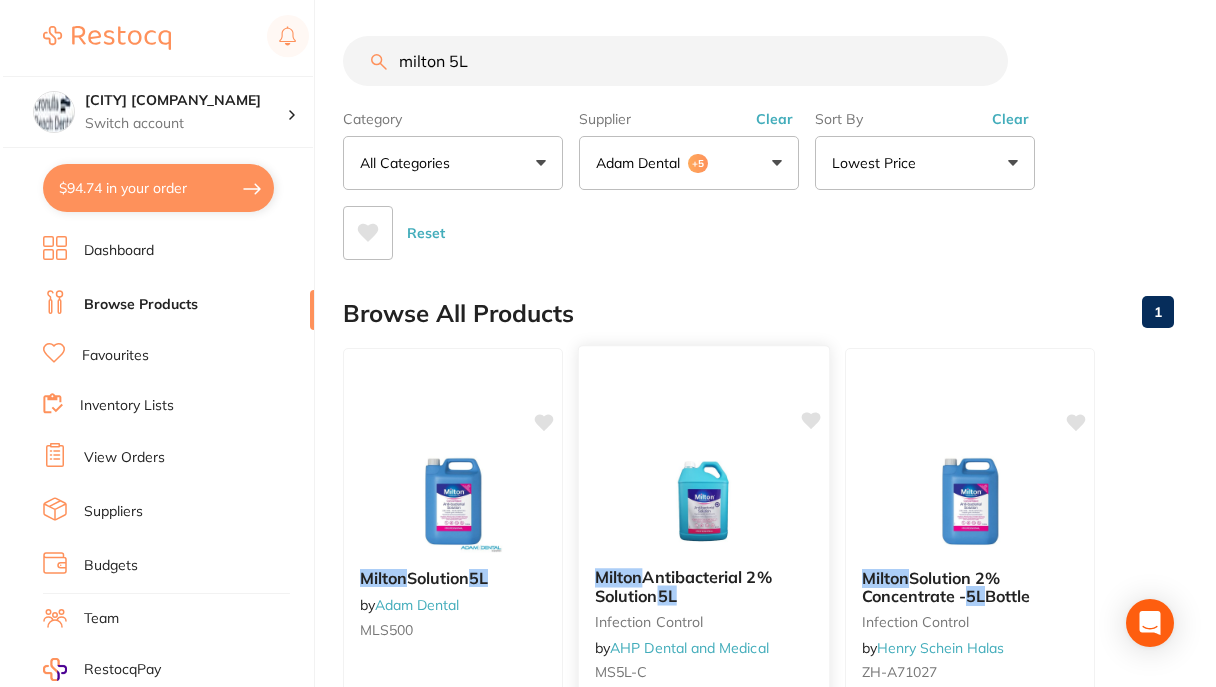 scroll, scrollTop: 0, scrollLeft: 0, axis: both 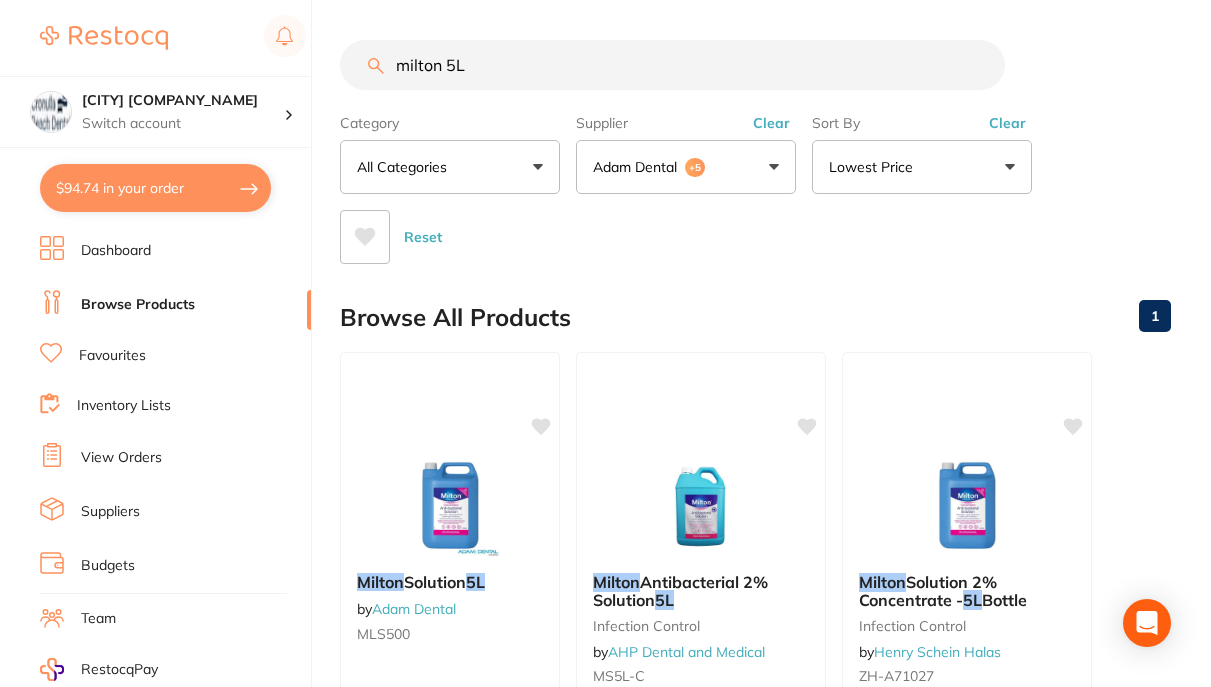 click on "$94.74 in your order" at bounding box center [155, 188] 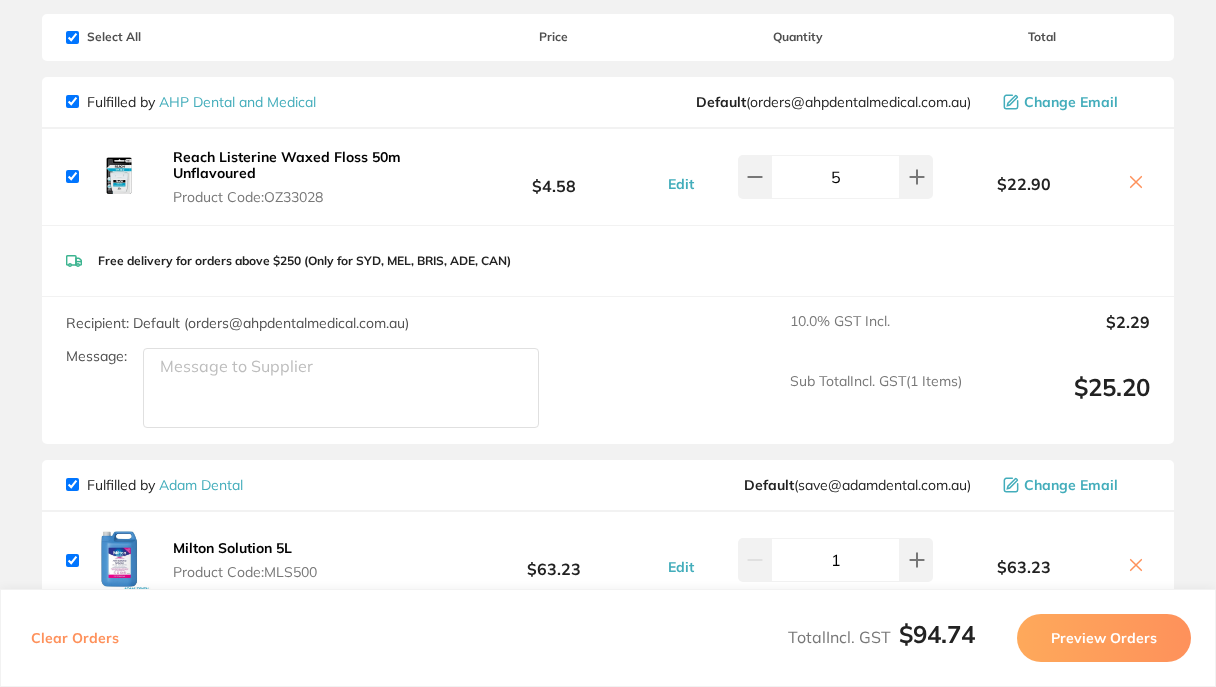 scroll, scrollTop: 0, scrollLeft: 0, axis: both 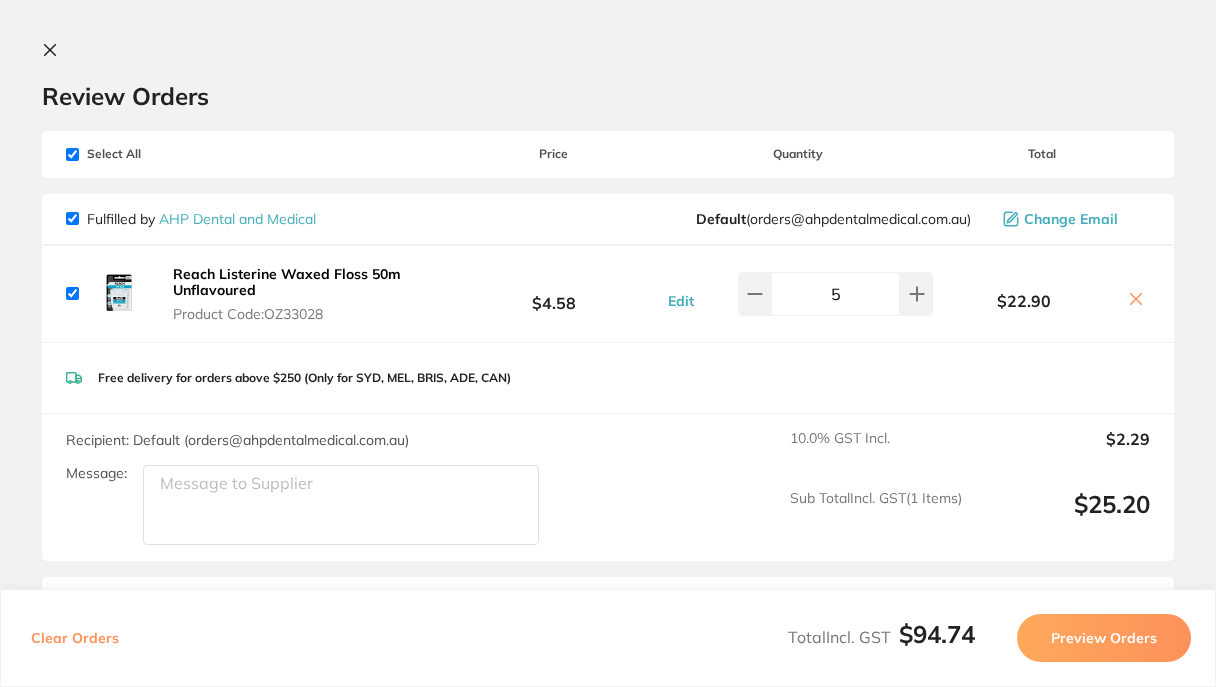 click 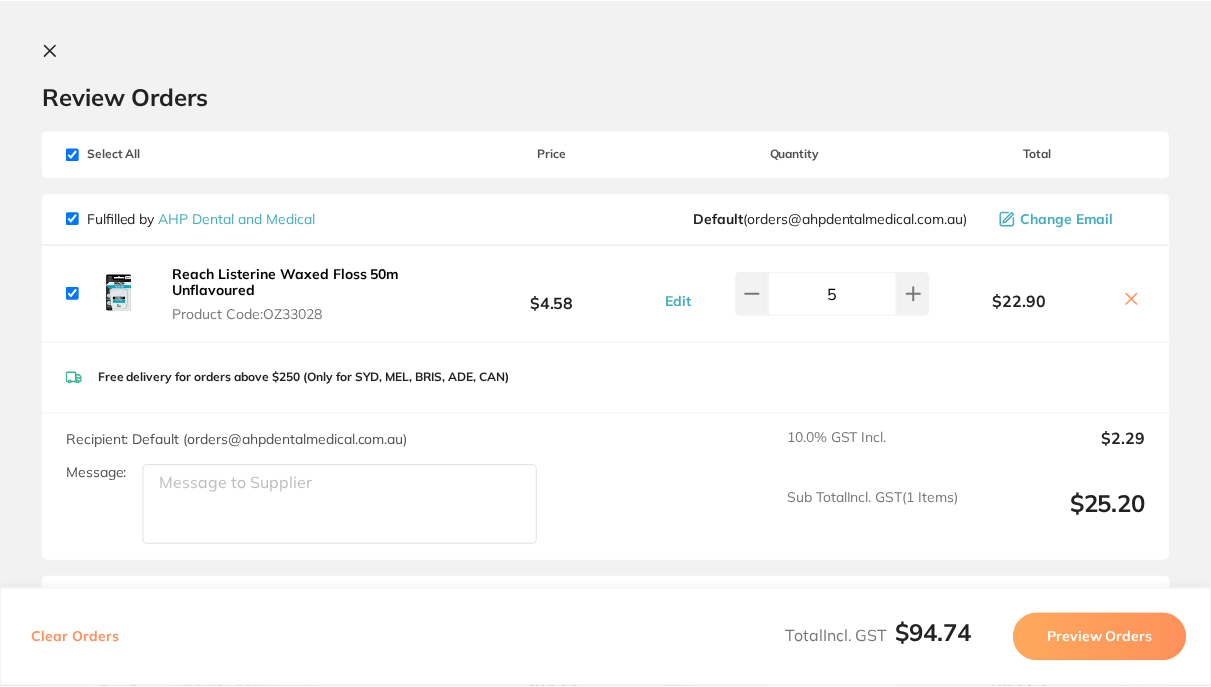 scroll, scrollTop: 4, scrollLeft: 0, axis: vertical 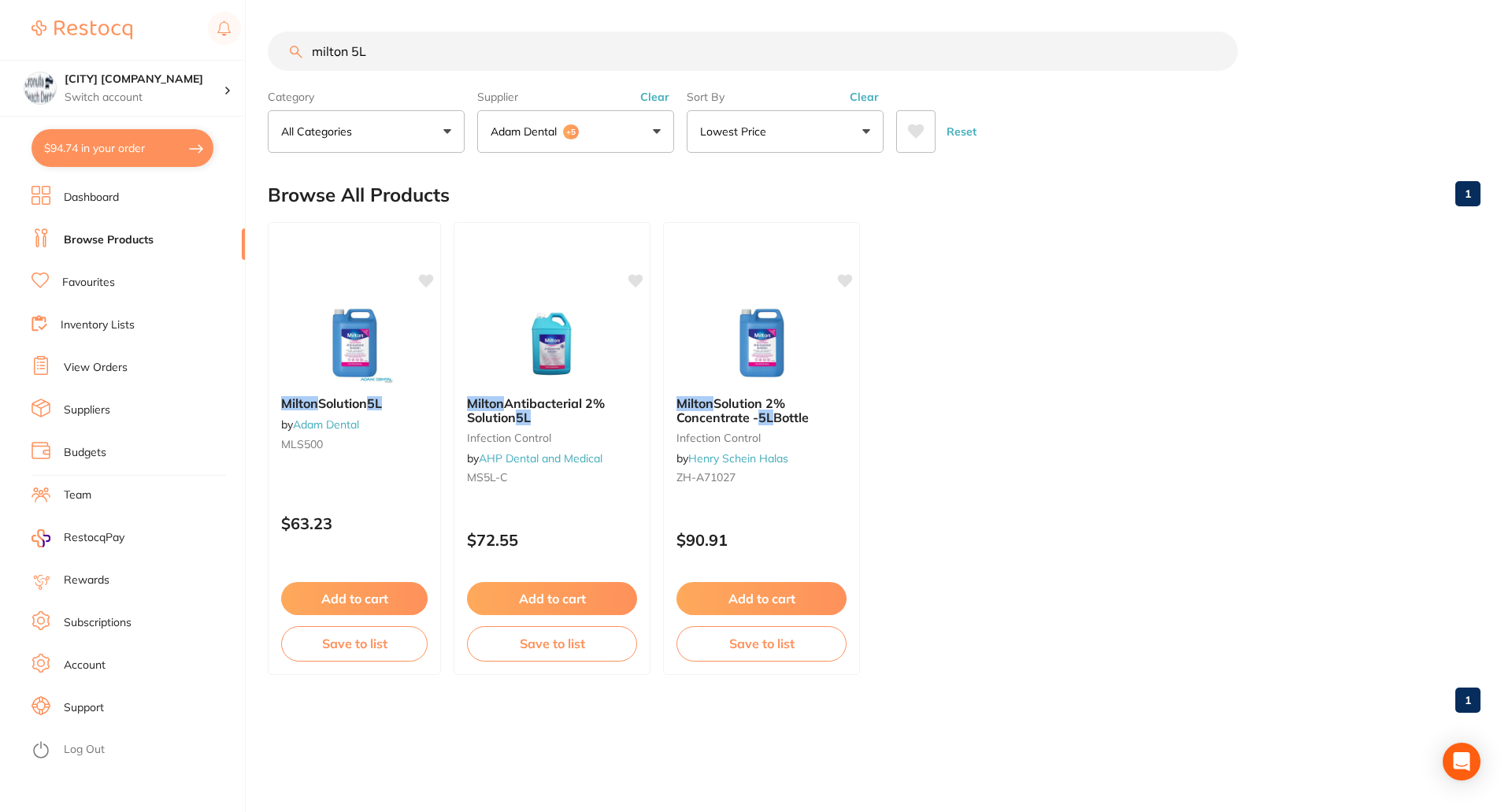 drag, startPoint x: 441, startPoint y: 43, endPoint x: 253, endPoint y: 52, distance: 188.215 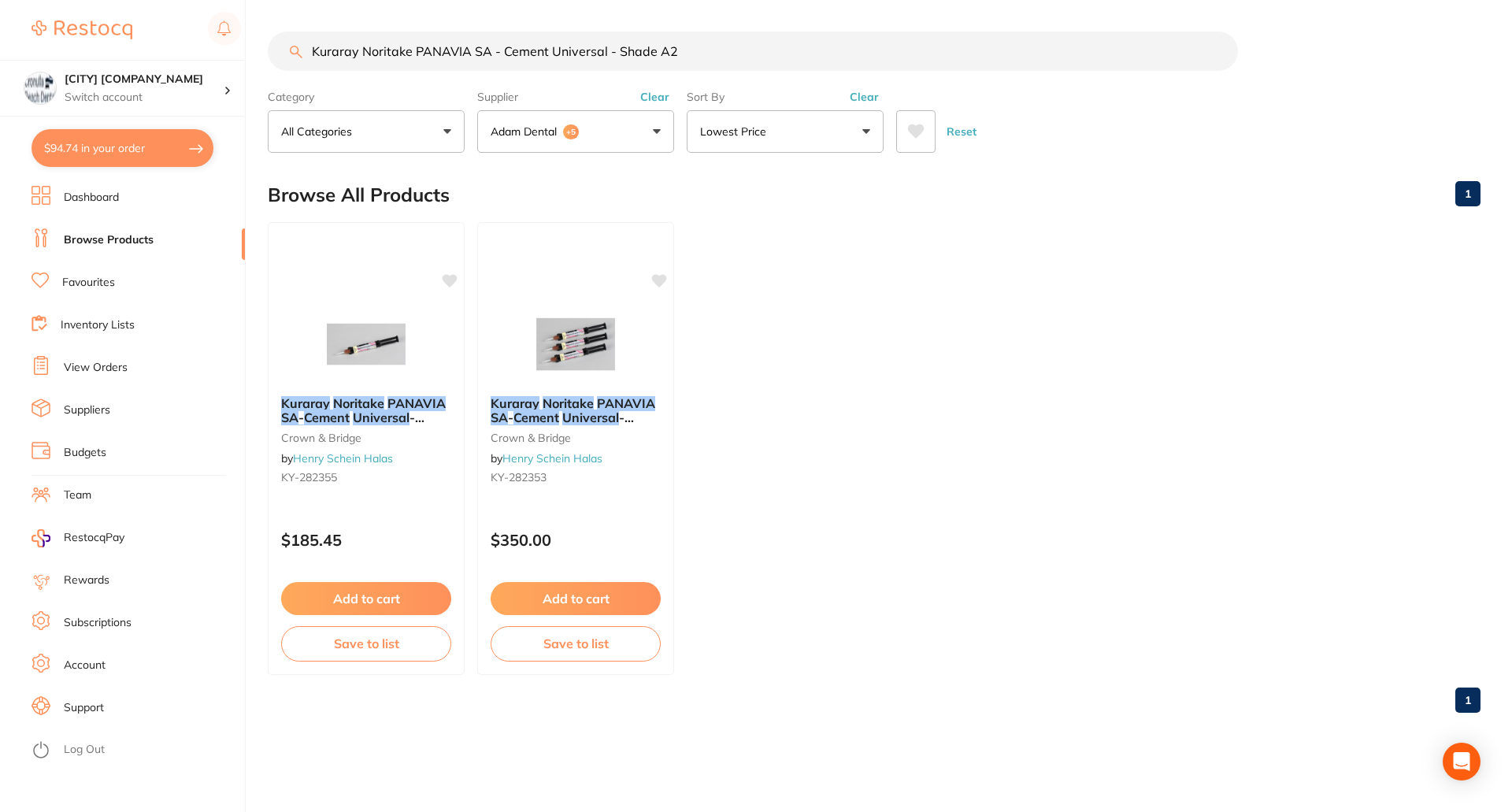 drag, startPoint x: 724, startPoint y: 49, endPoint x: 277, endPoint y: 42, distance: 447.0548 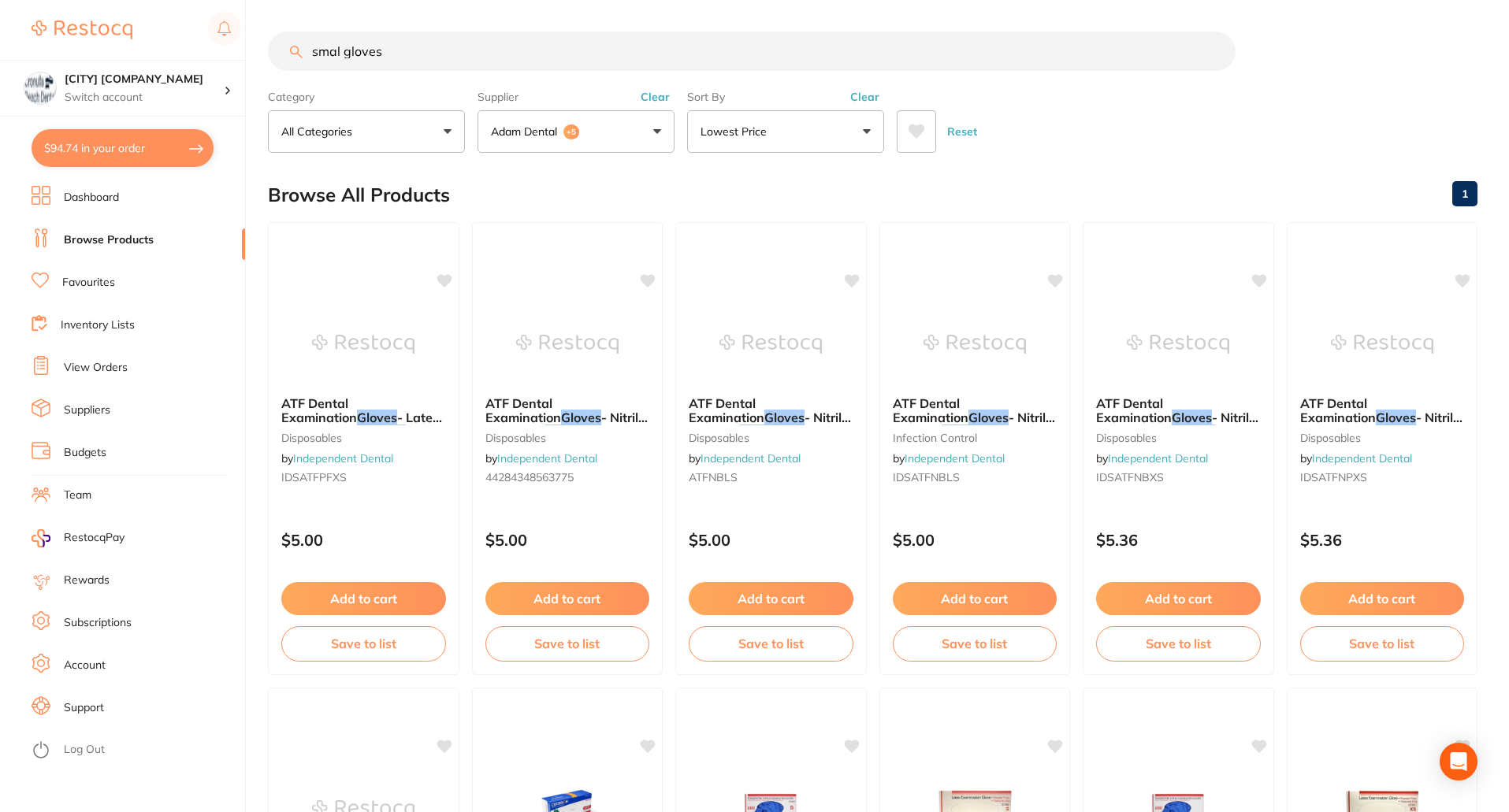 click on "smal gloves" at bounding box center (752, 51) 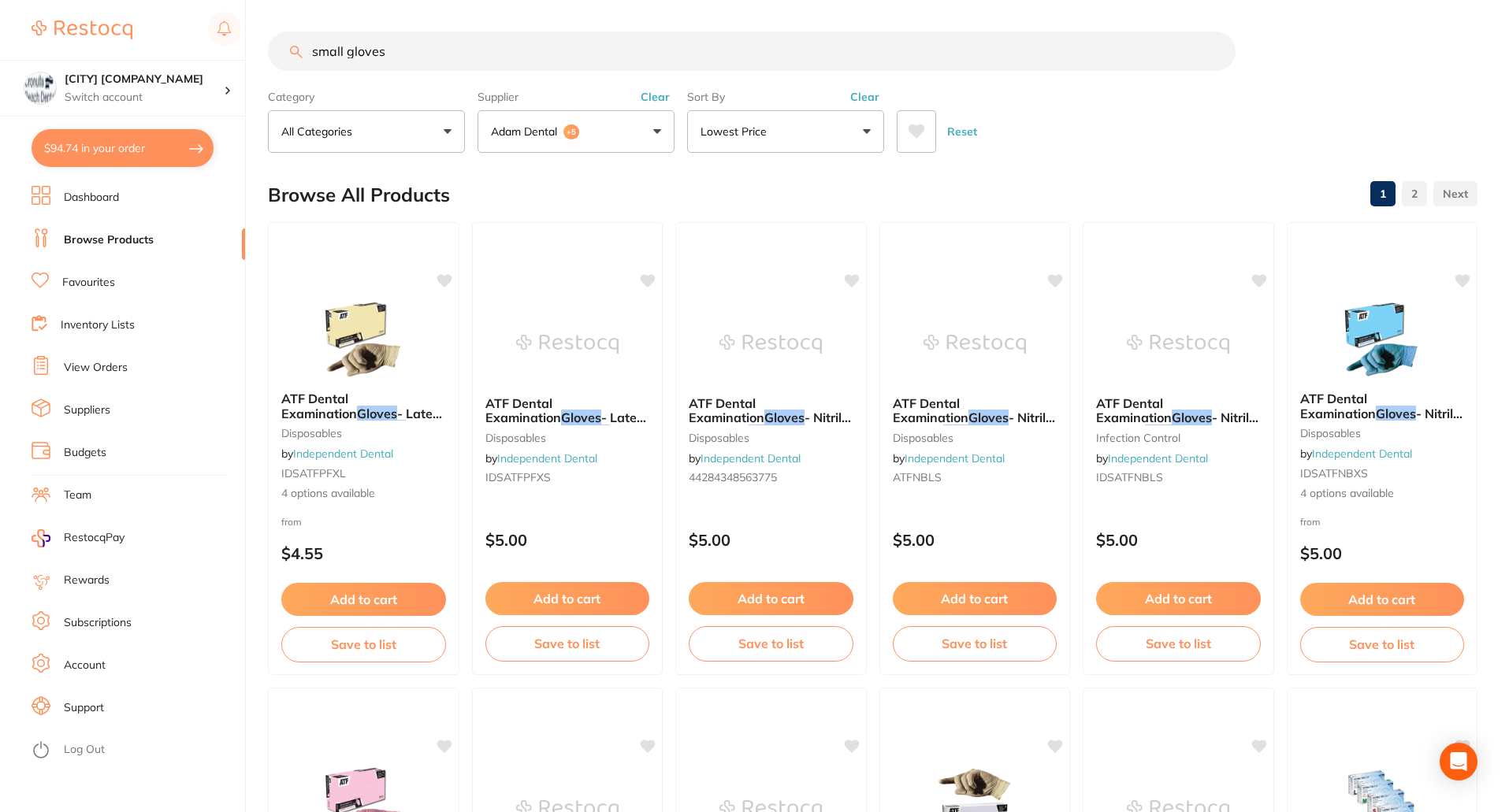 click on "small gloves" at bounding box center (752, 51) 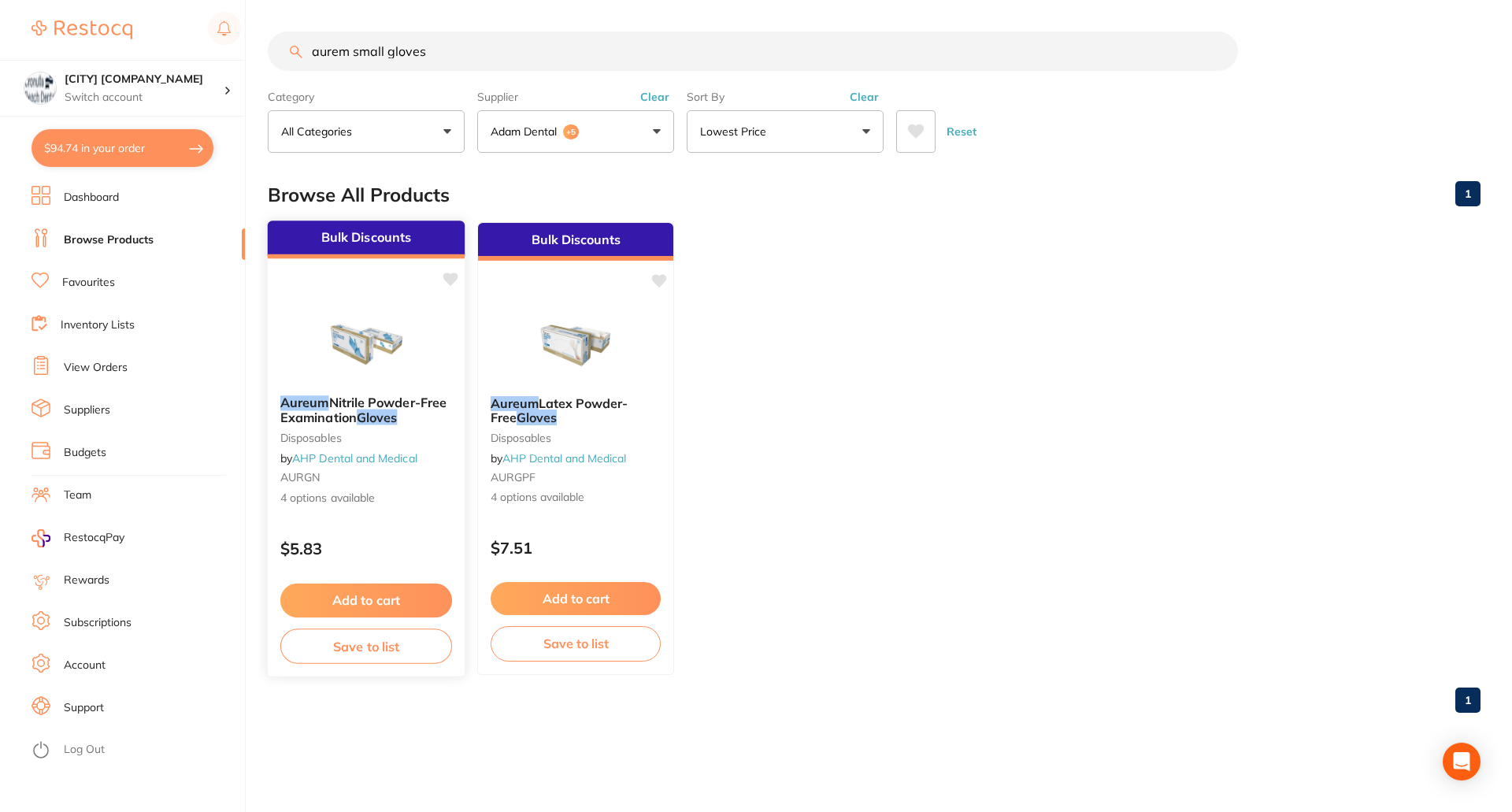 type on "aurem small gloves" 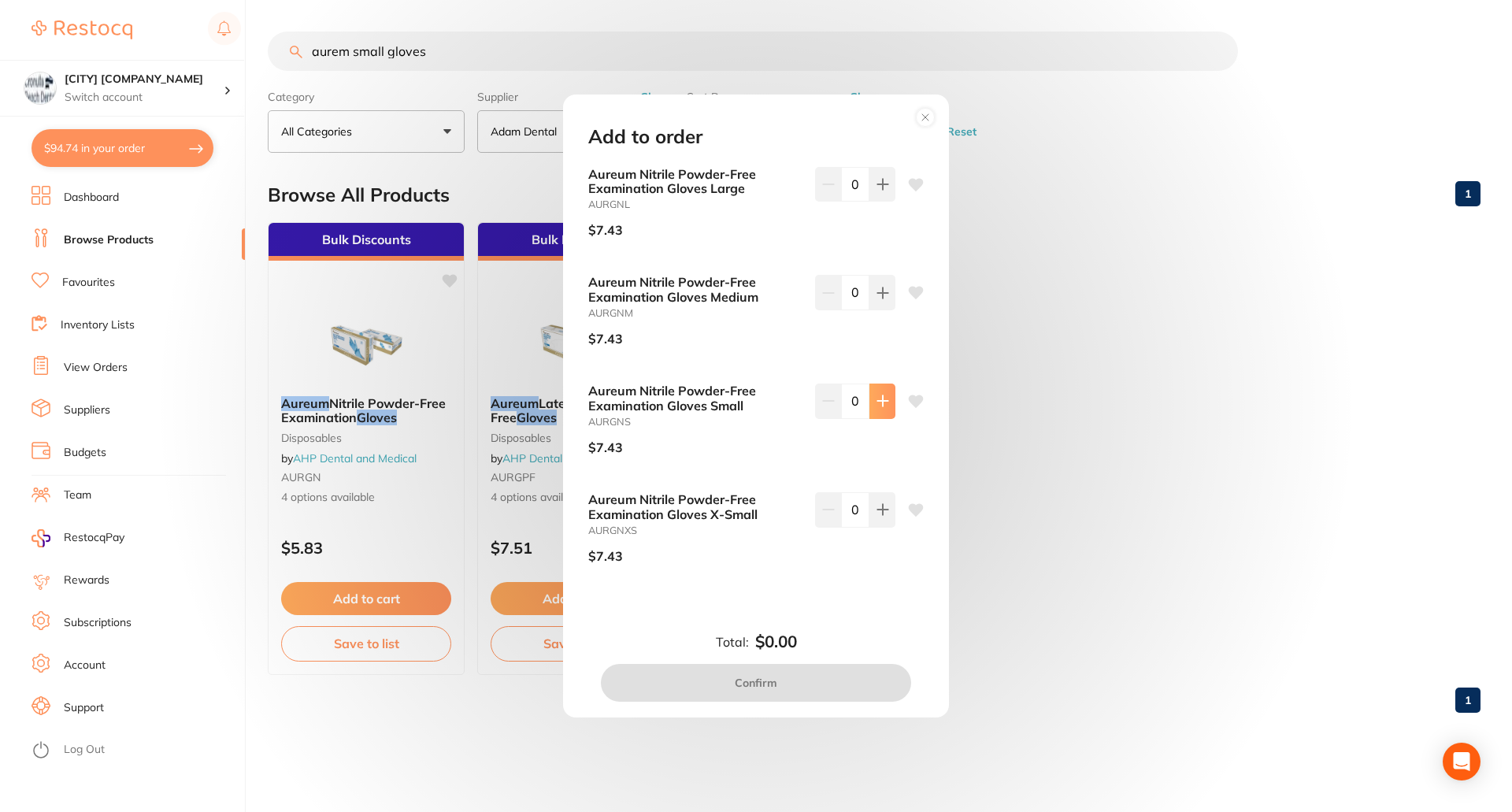 click 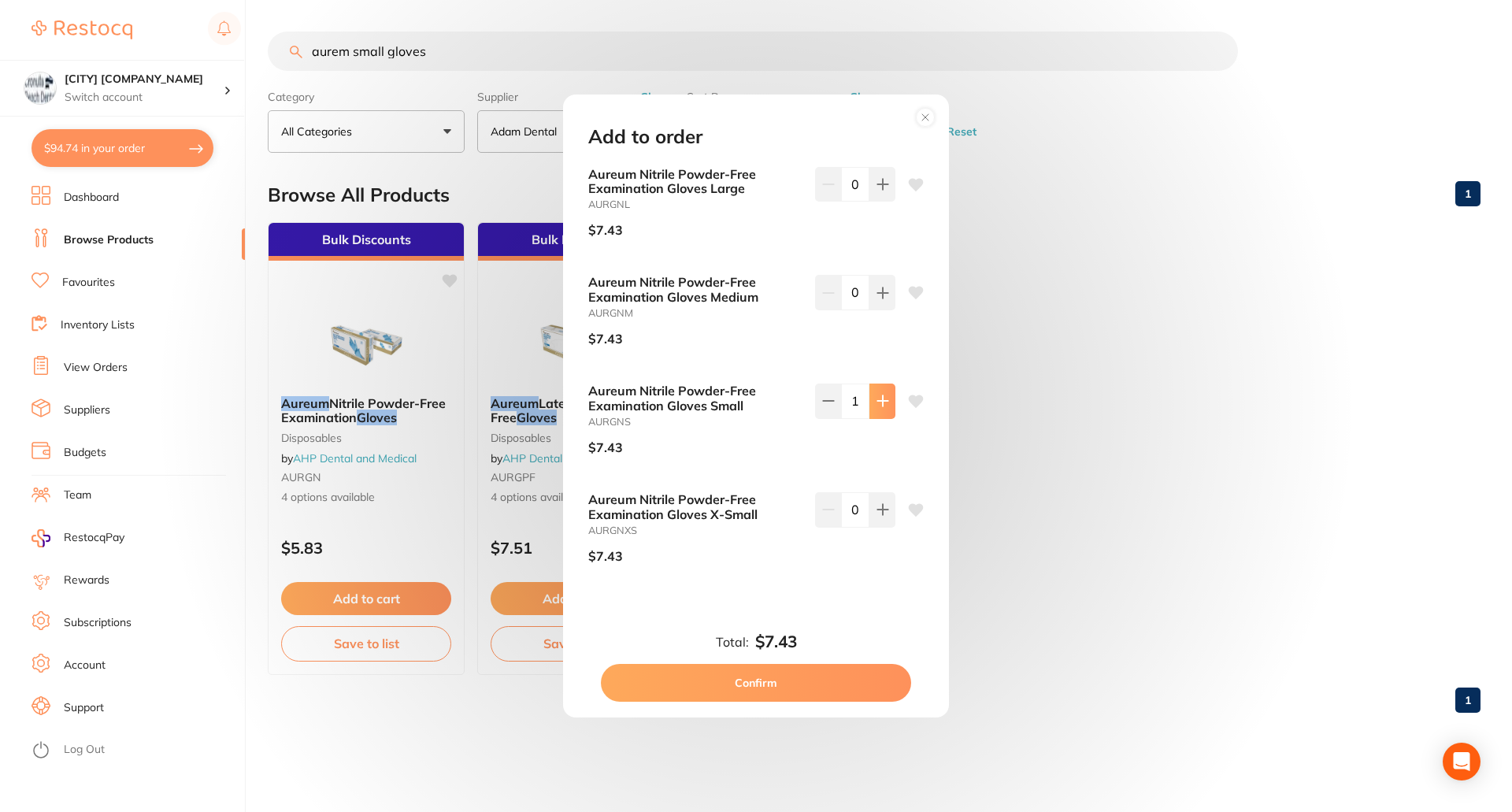 click 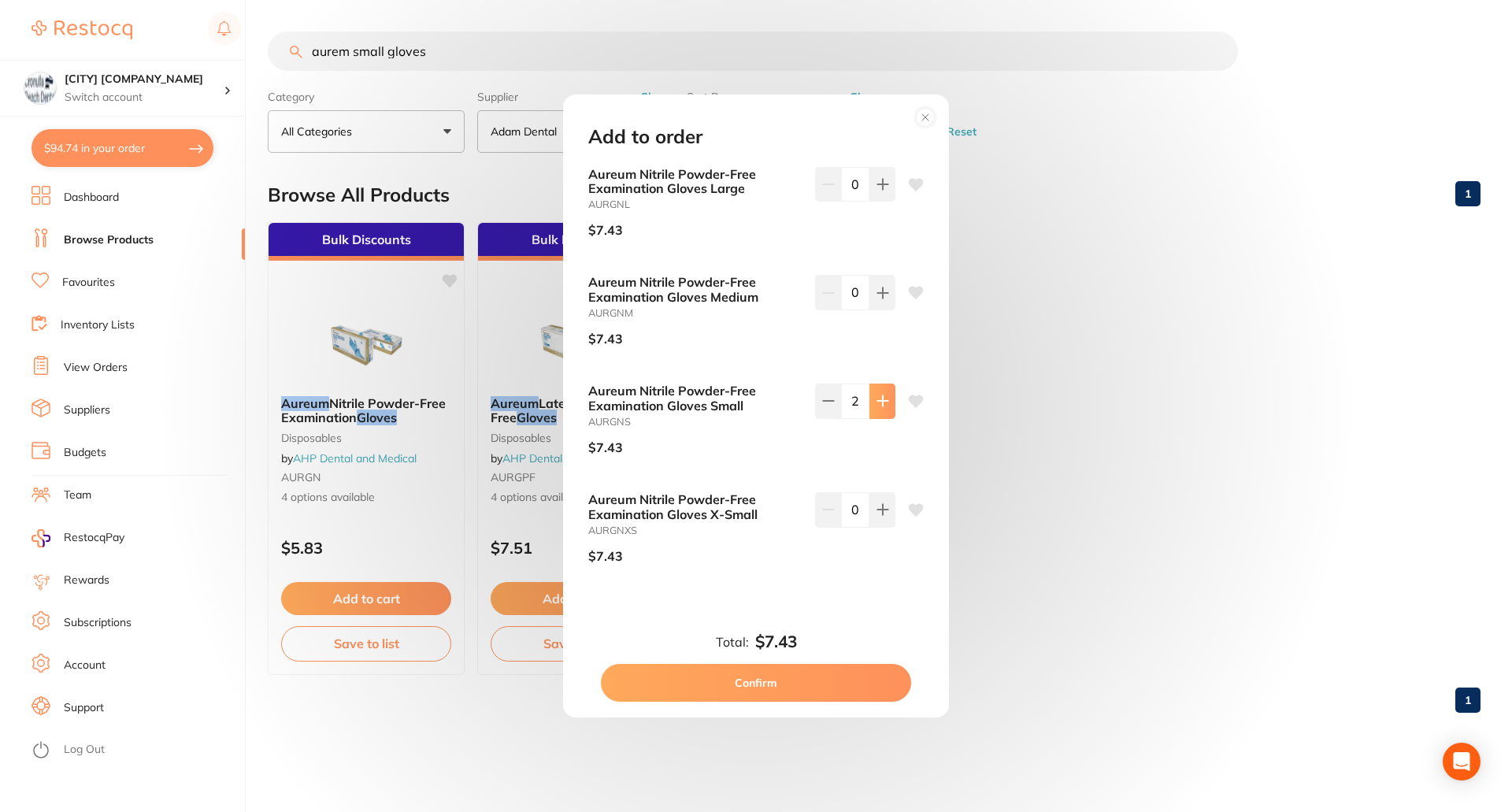 click 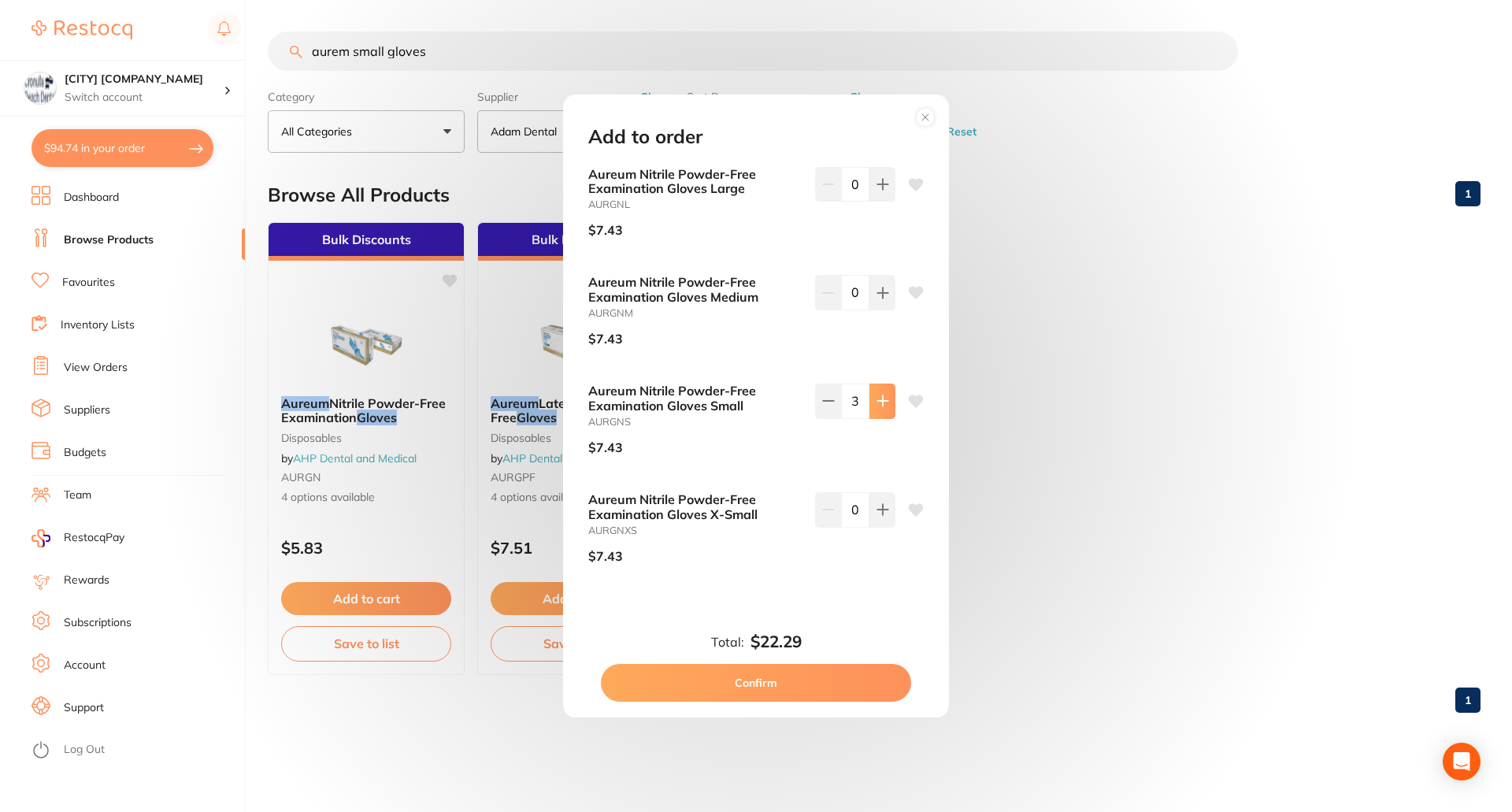 click 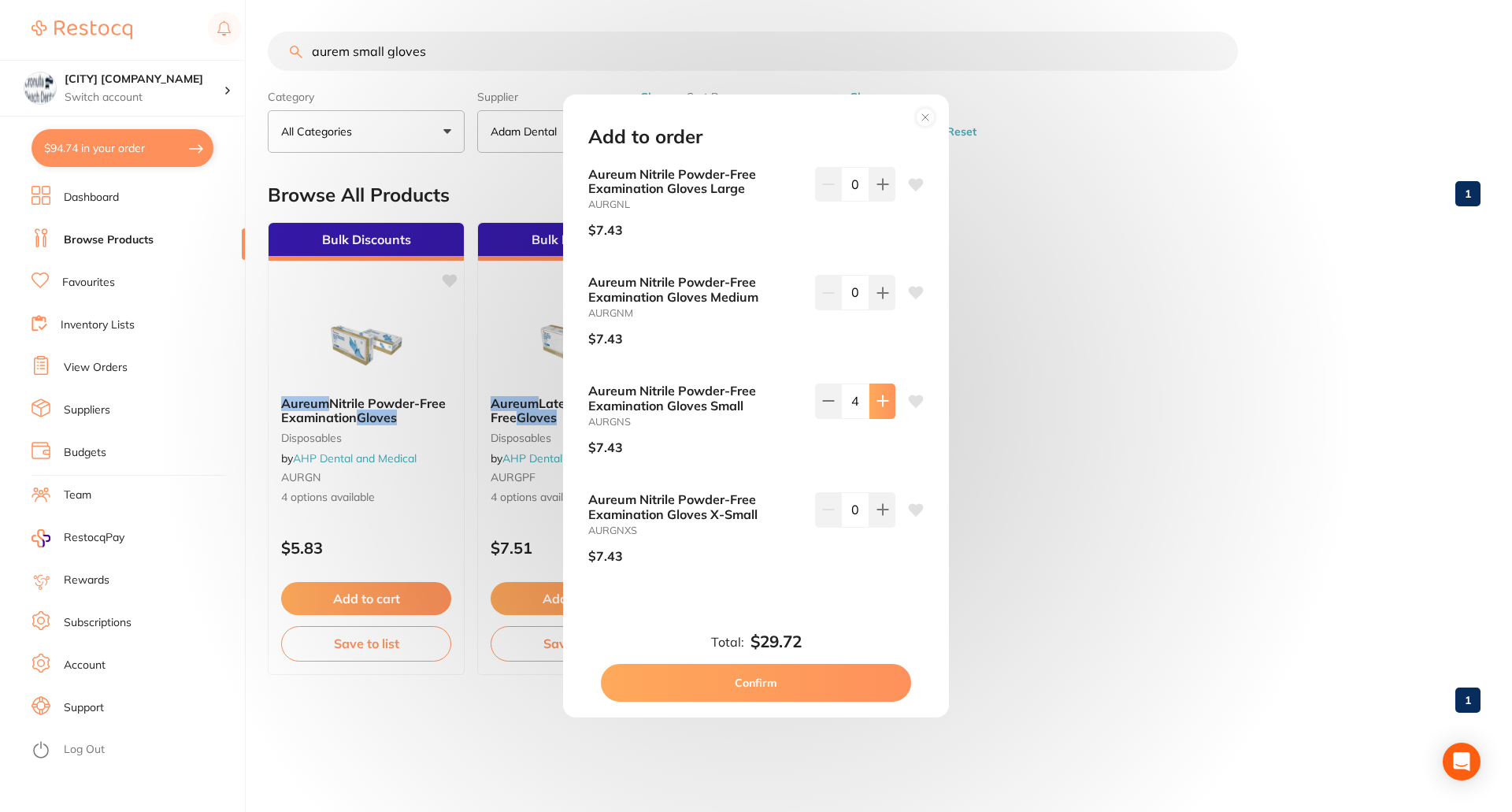 click 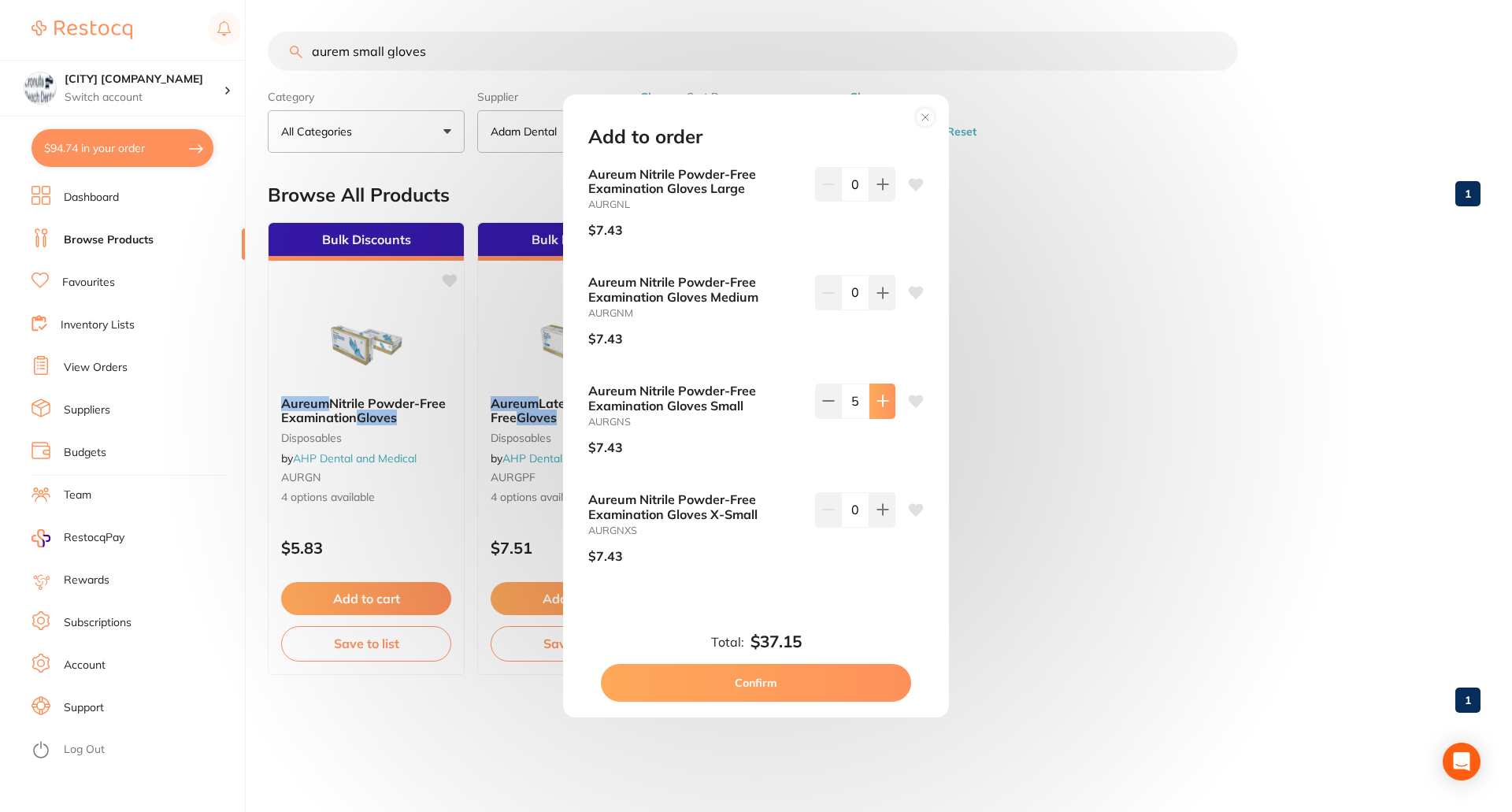 click 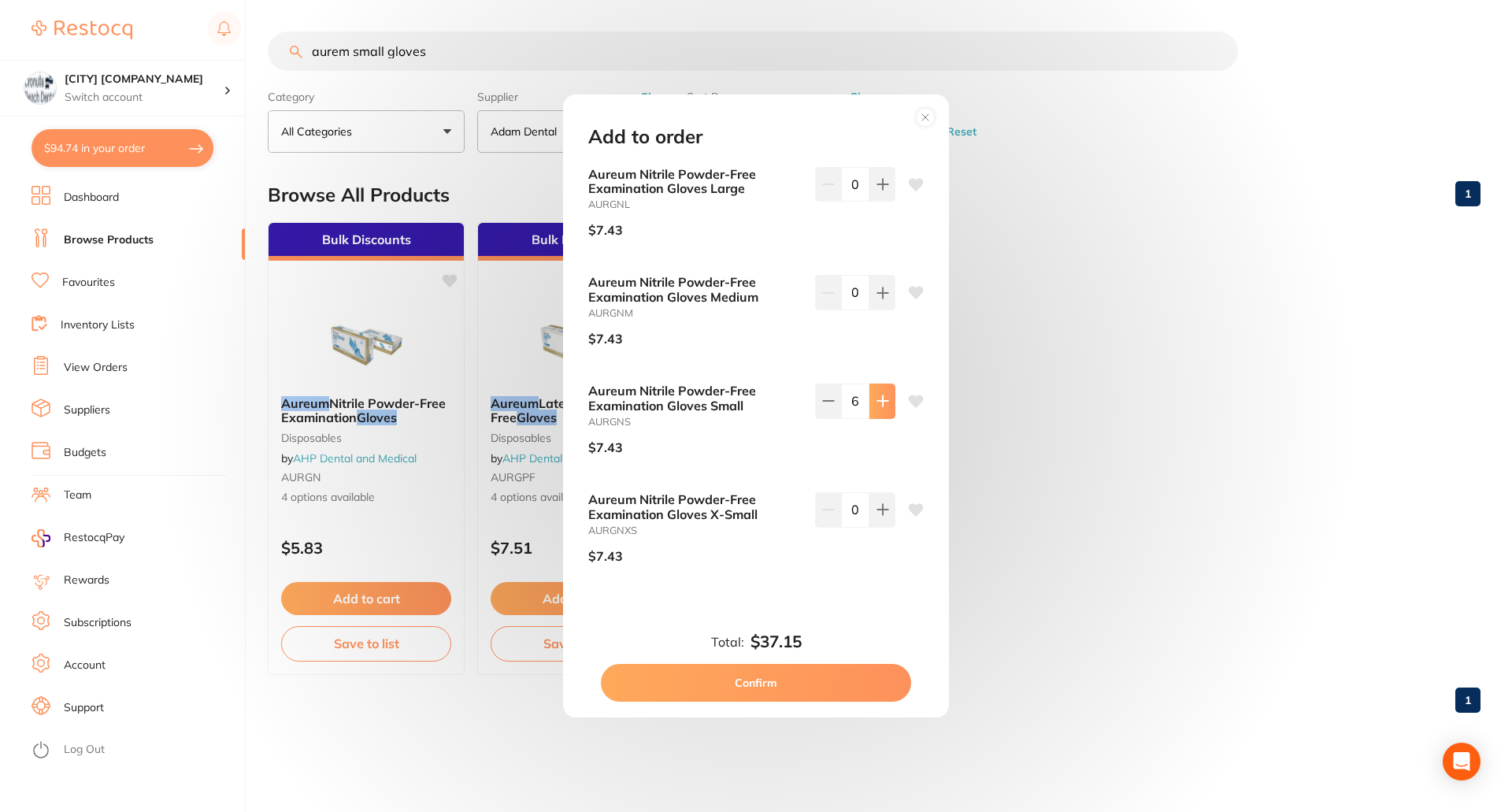 click 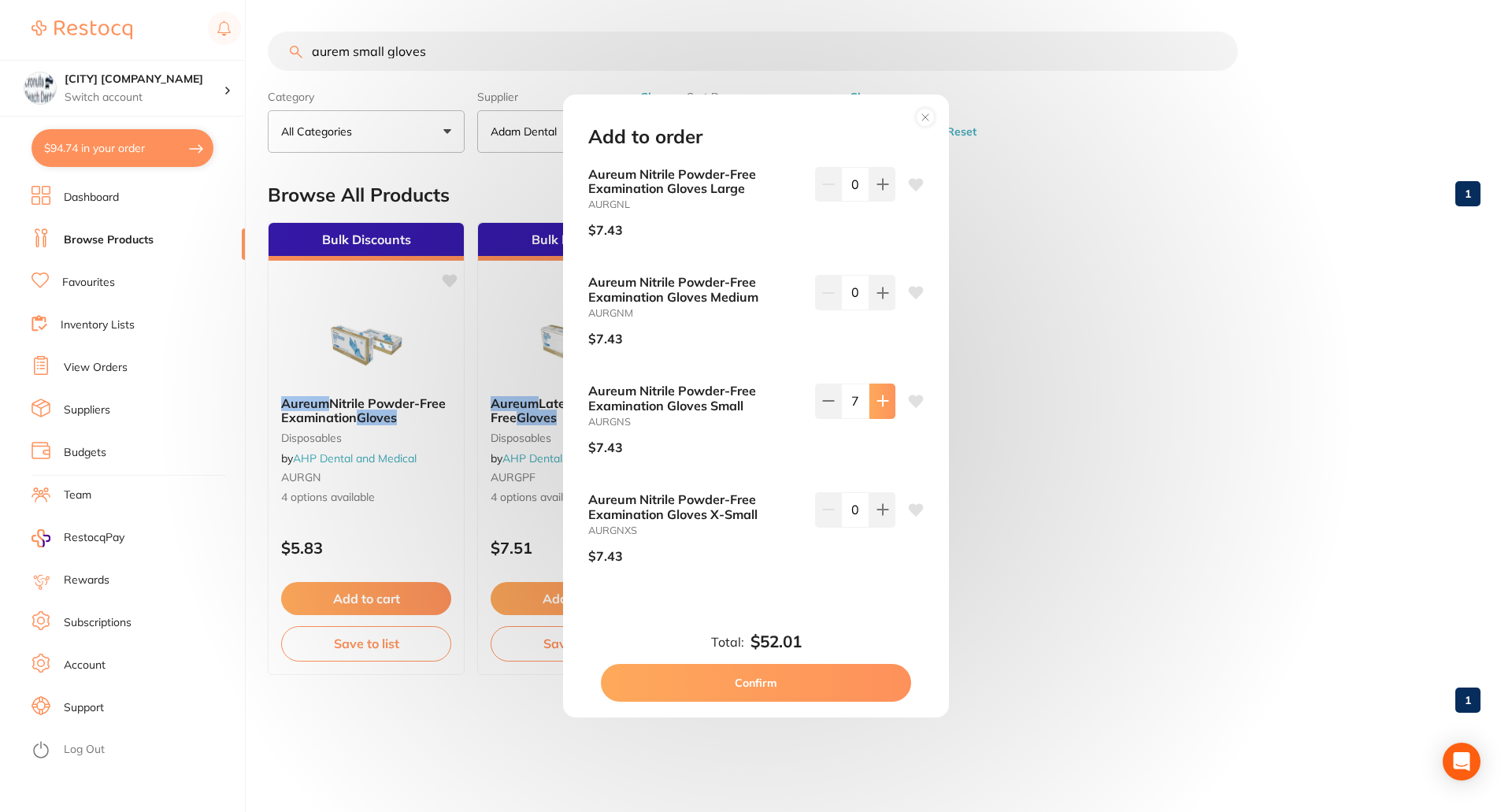 click 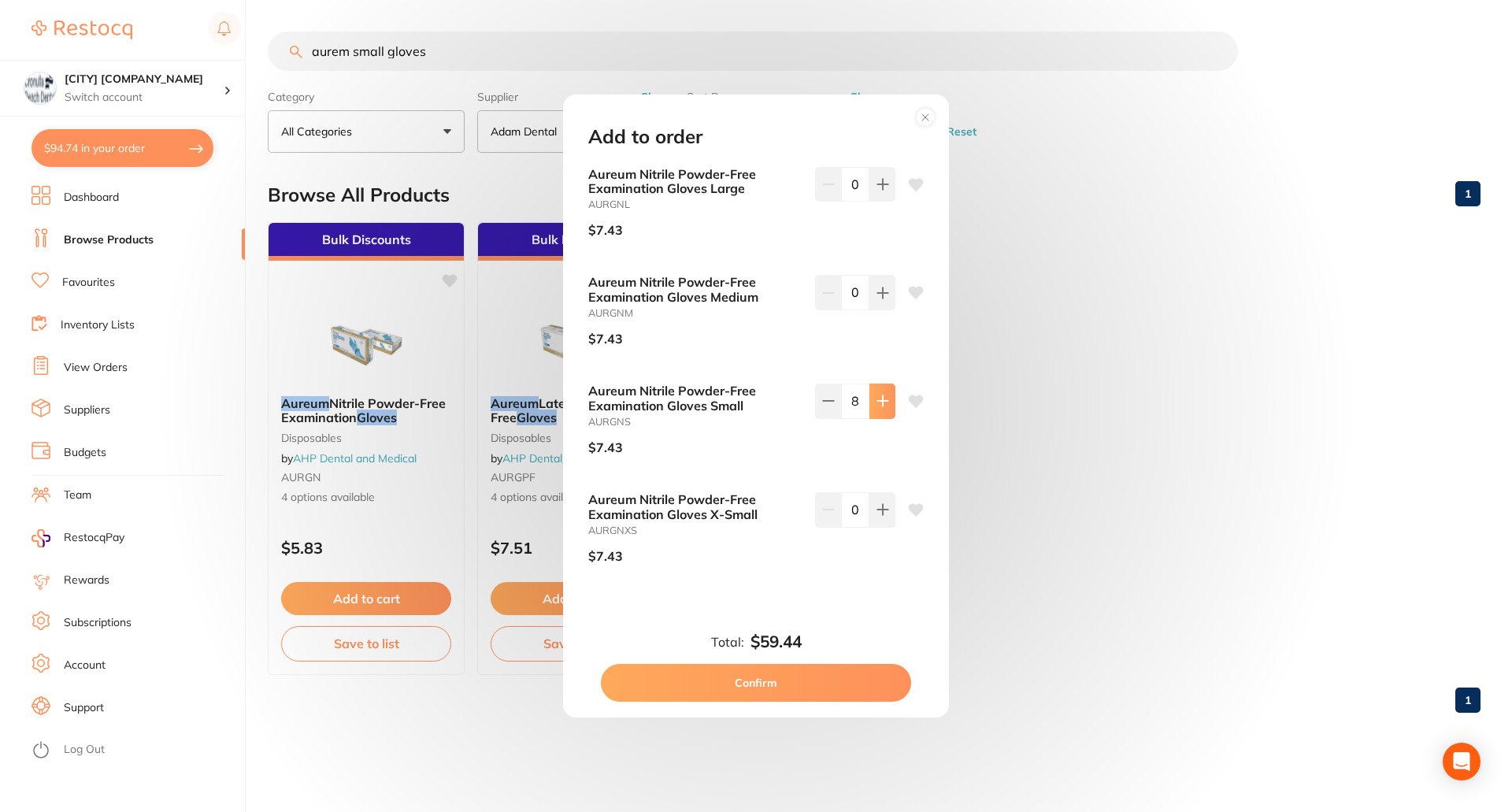 click 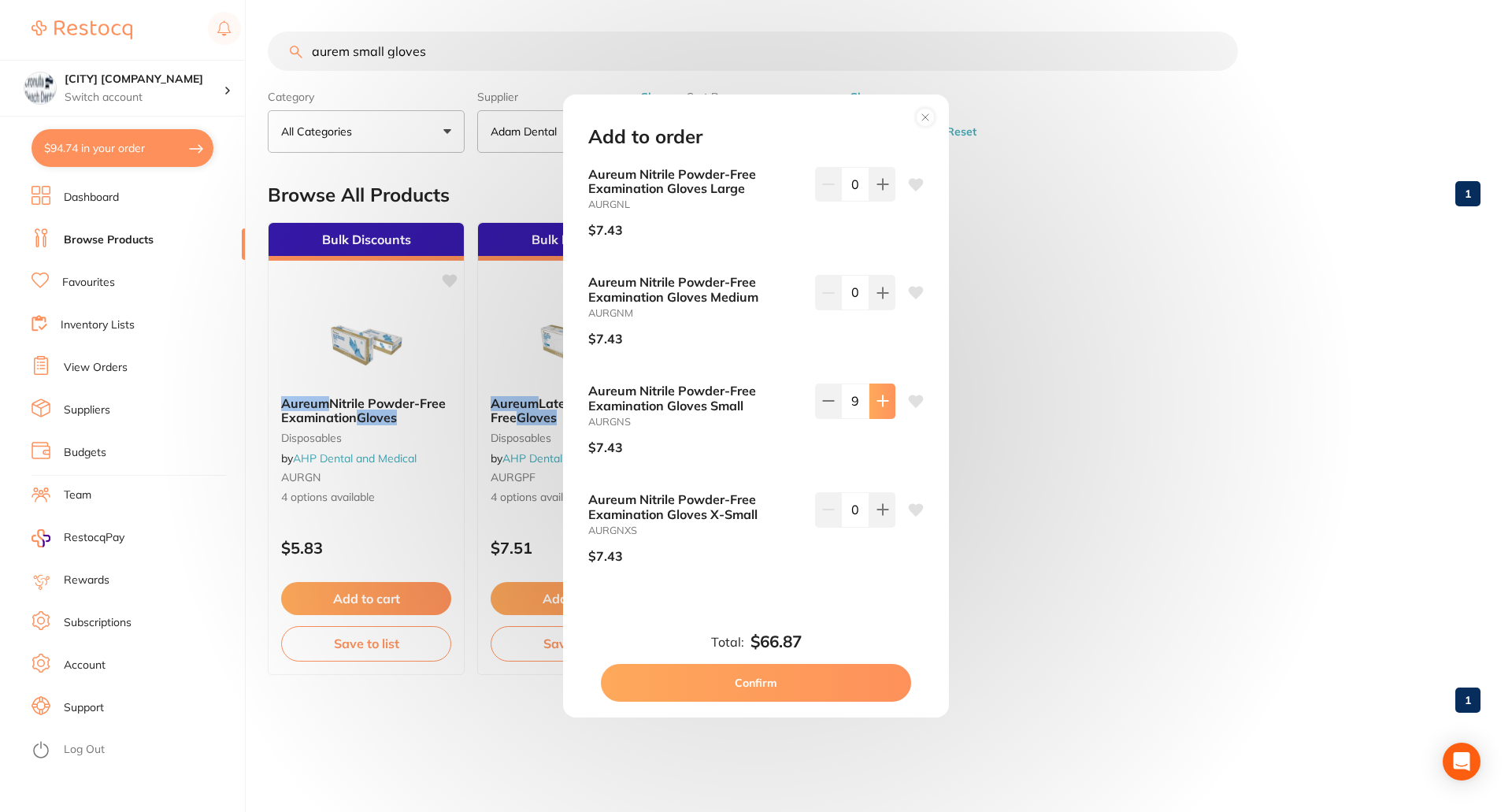 click 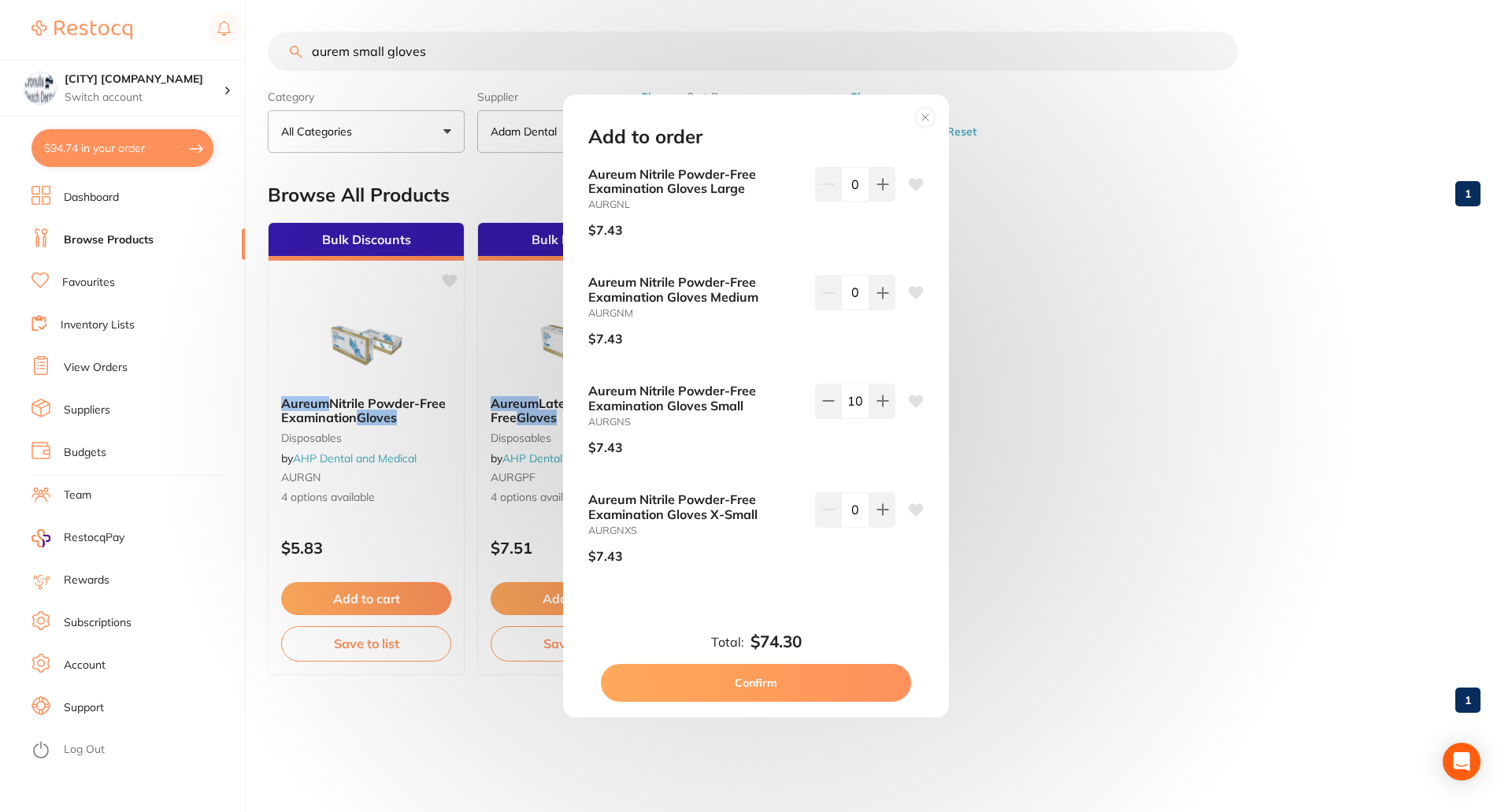 click on "Confirm" at bounding box center (756, 683) 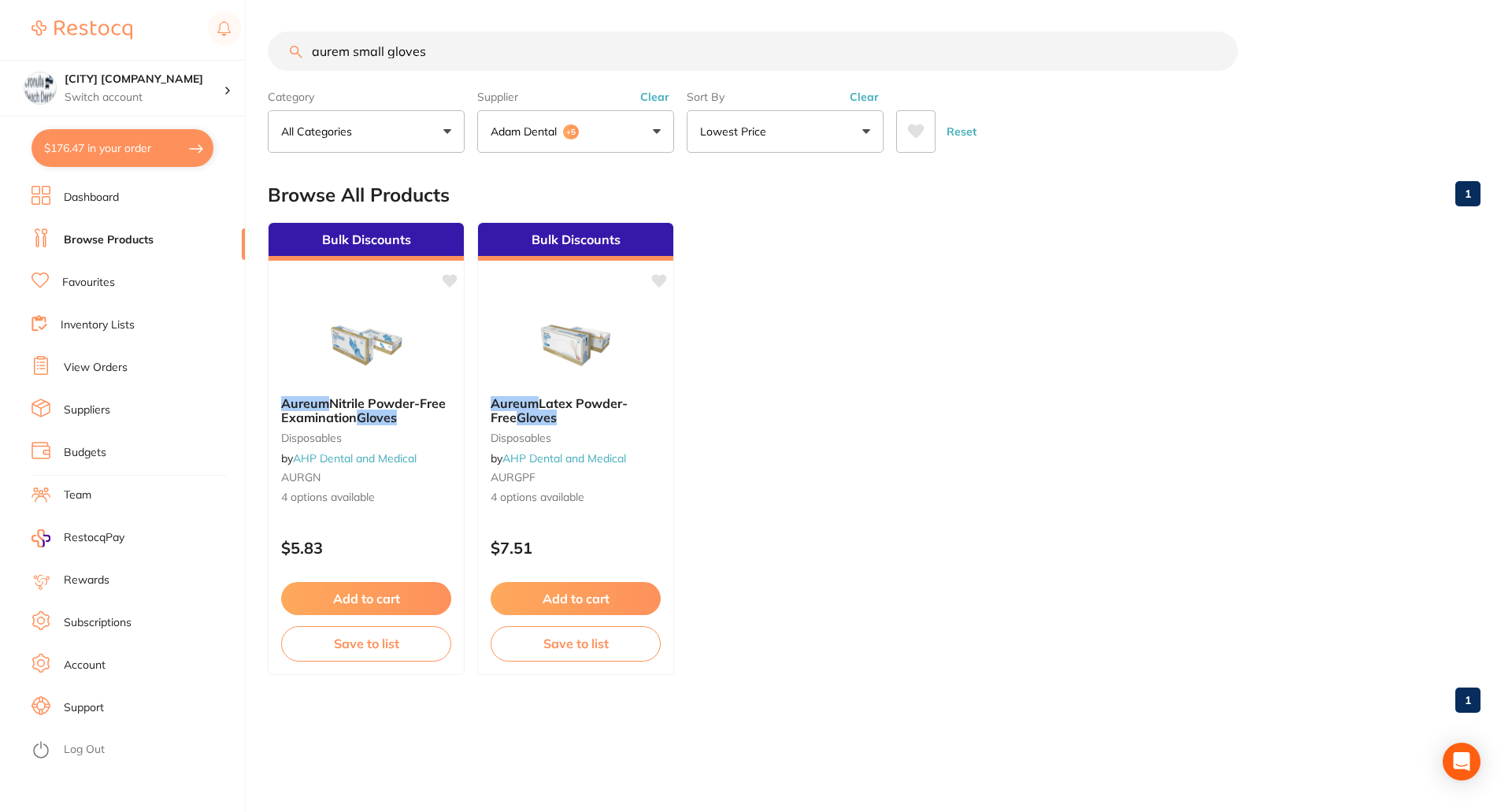 click on "$176.47 in your order" at bounding box center [122, 148] 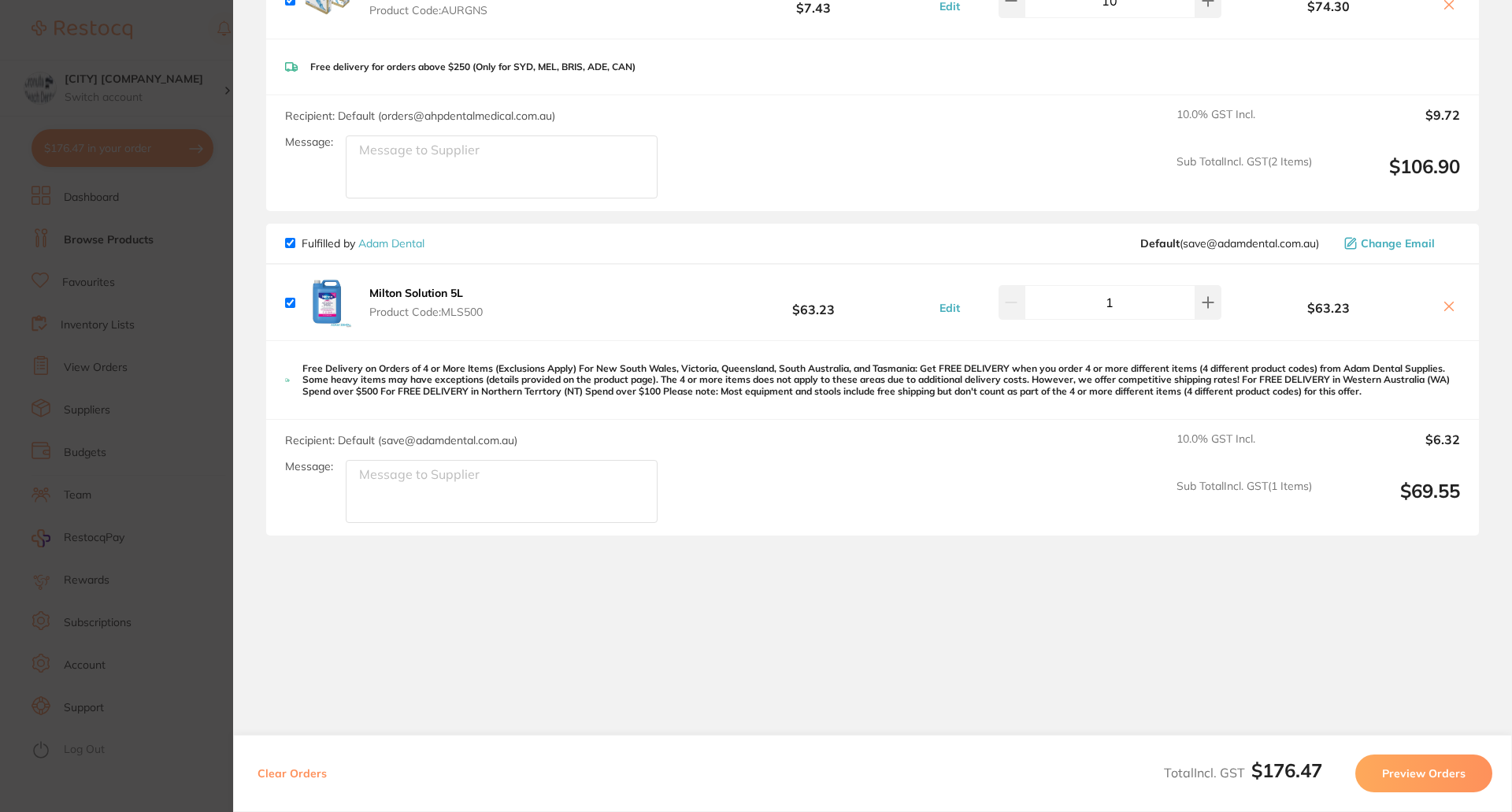 scroll, scrollTop: 0, scrollLeft: 0, axis: both 